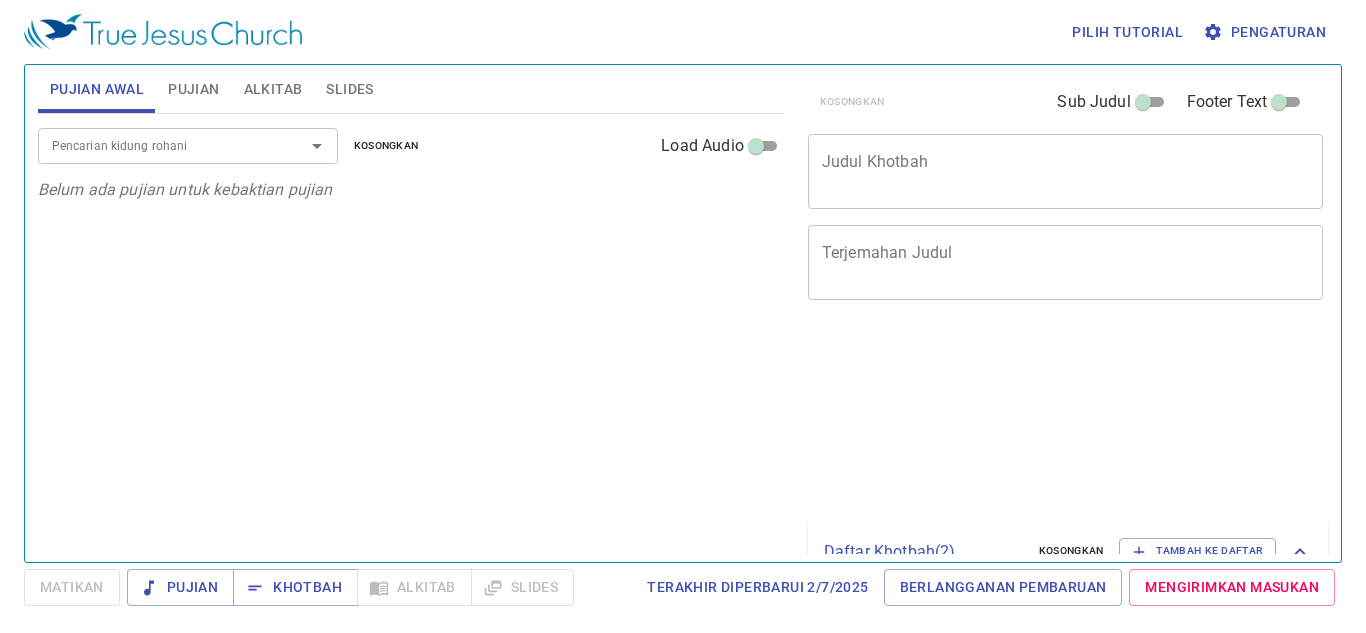 scroll, scrollTop: 0, scrollLeft: 0, axis: both 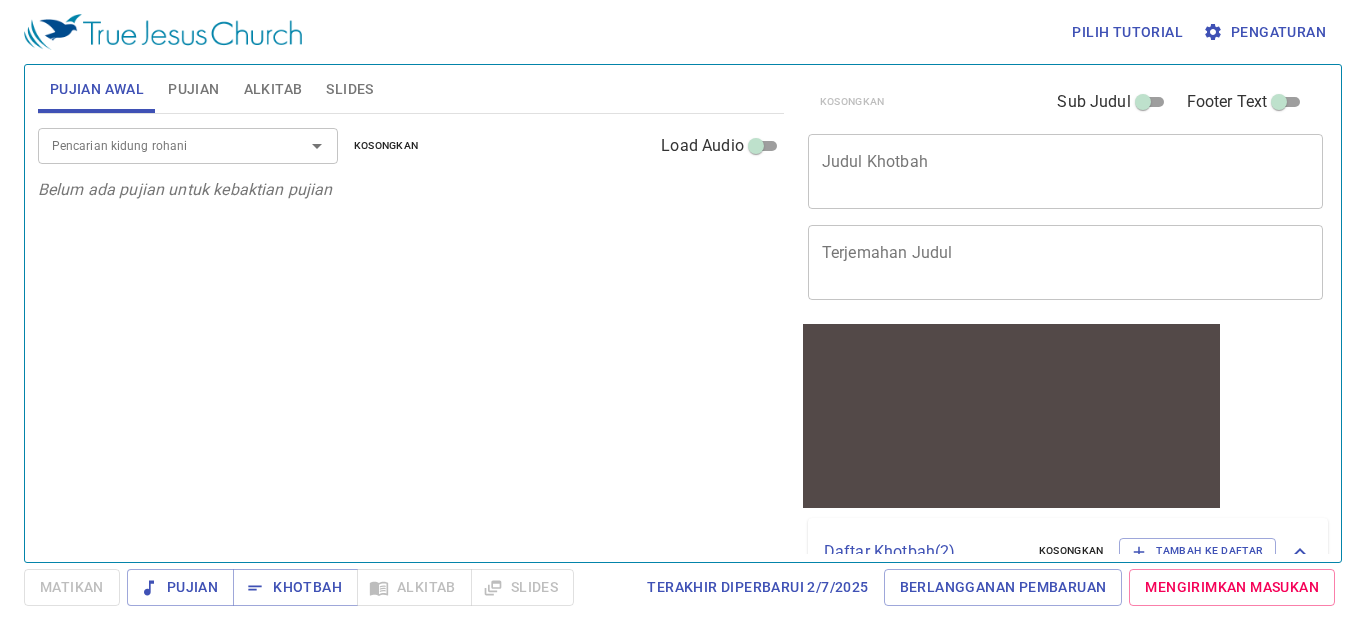 click at bounding box center (303, 146) 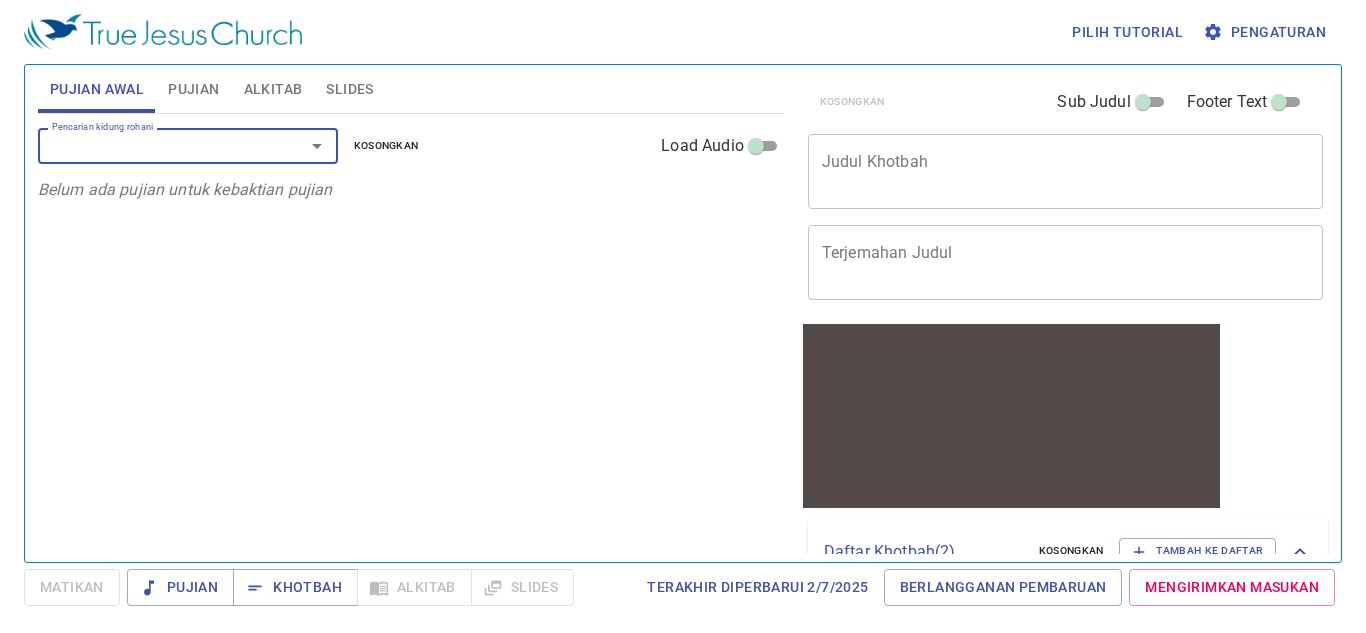 click on "Pencarian kidung rohani" at bounding box center (188, 145) 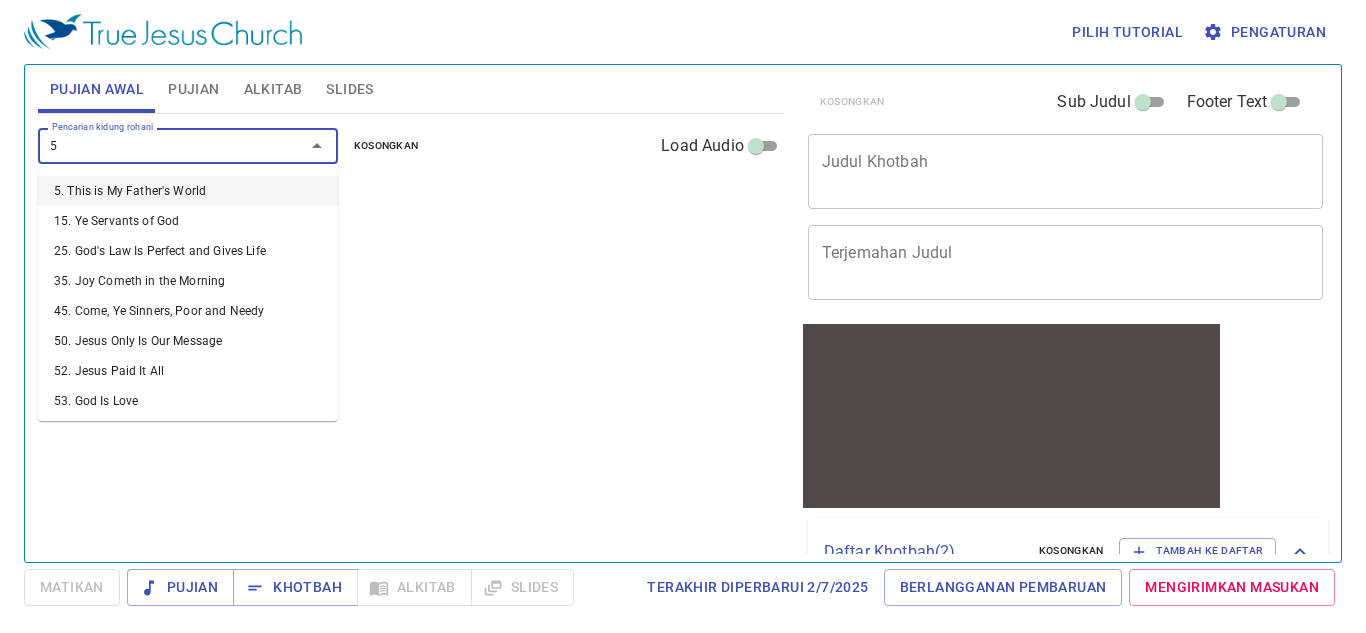 type on "5. This is My Father's World" 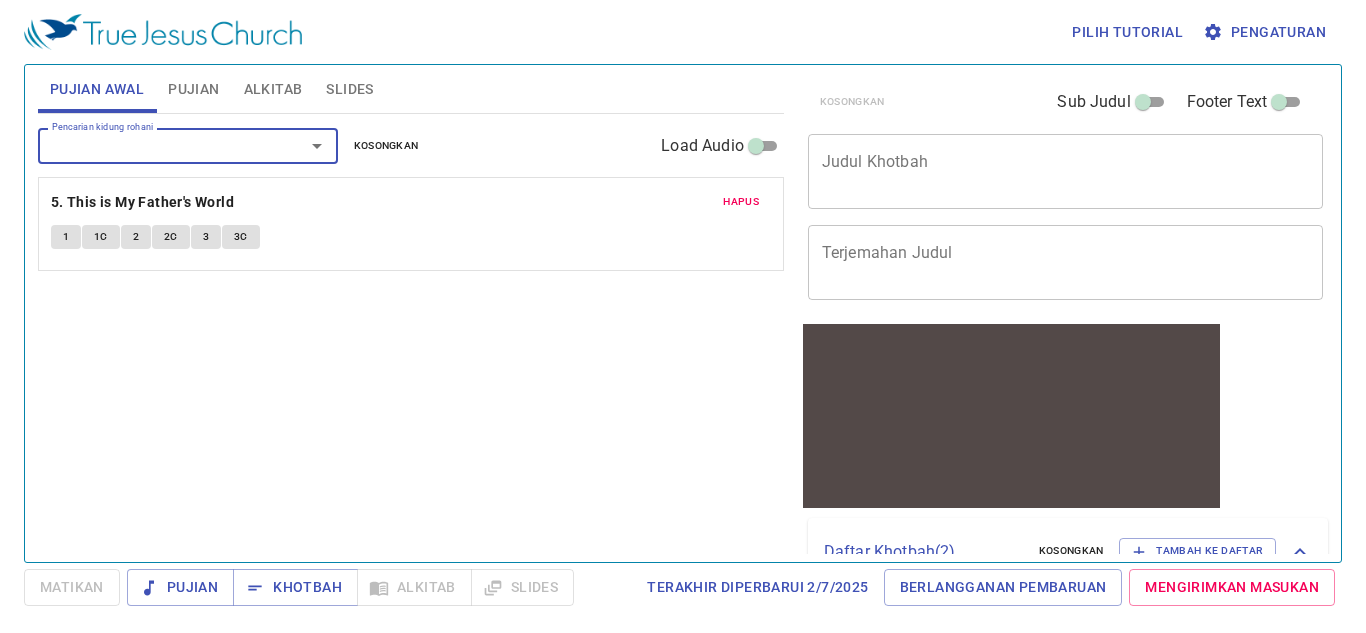 click on "Pencarian kidung rohani" at bounding box center (188, 145) 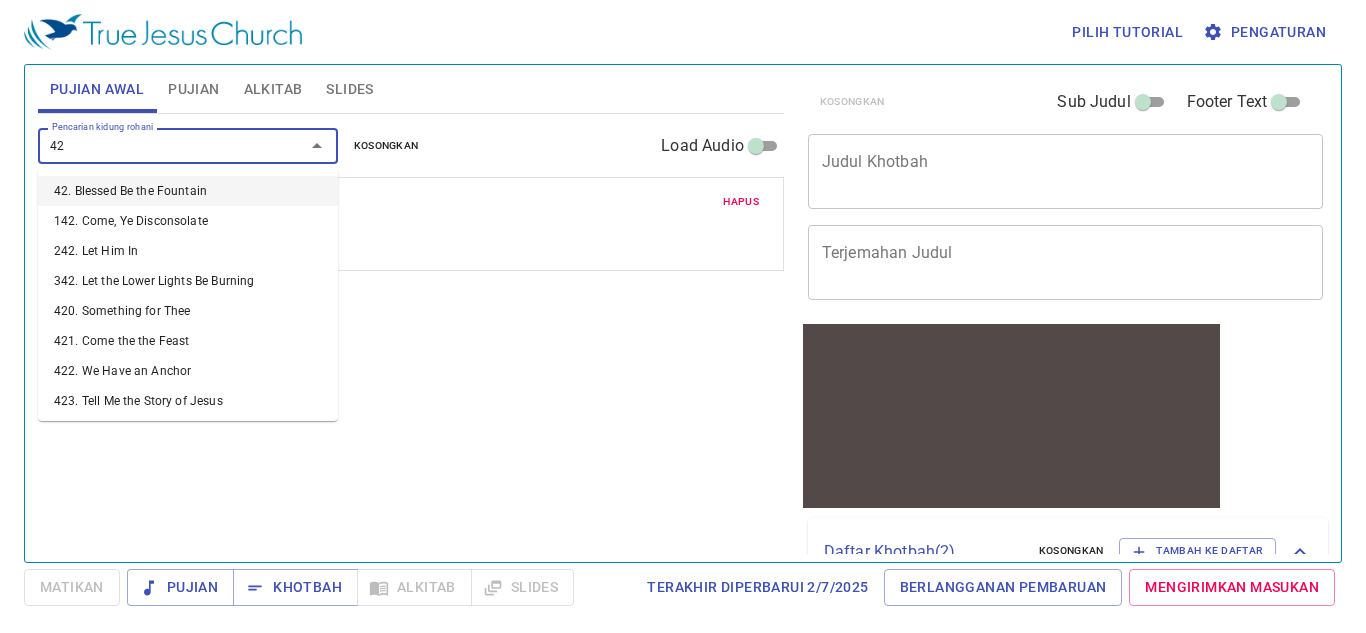 type on "4" 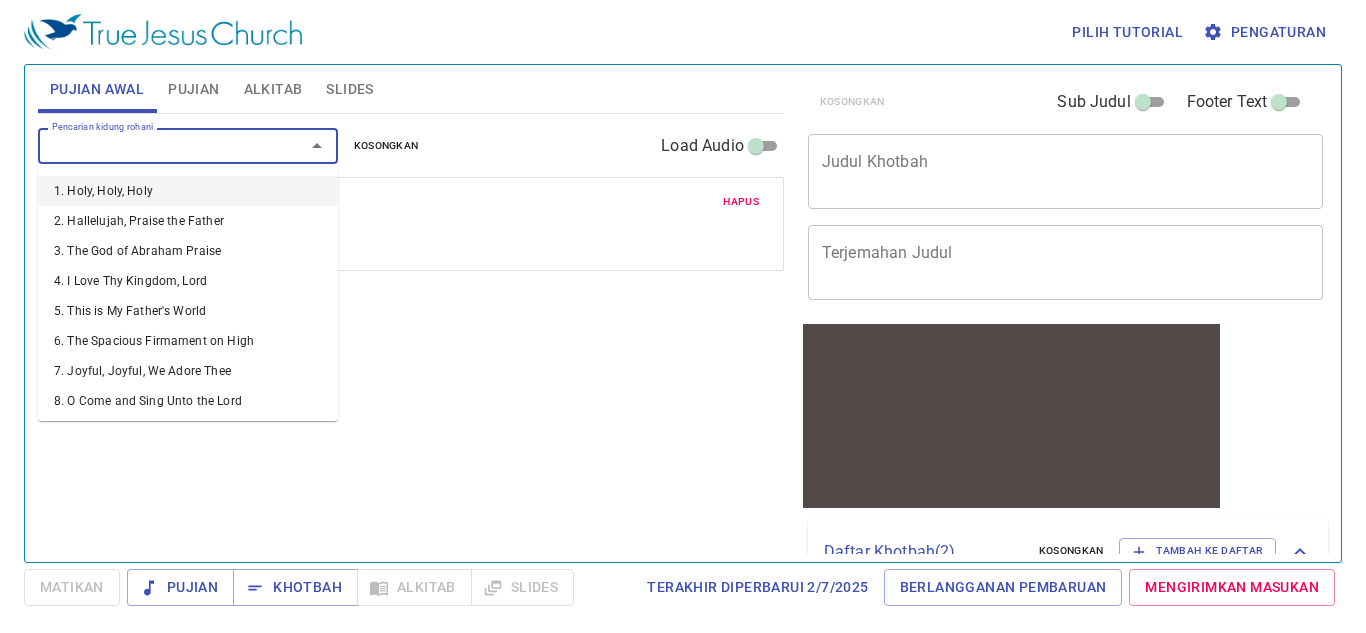 type on "c" 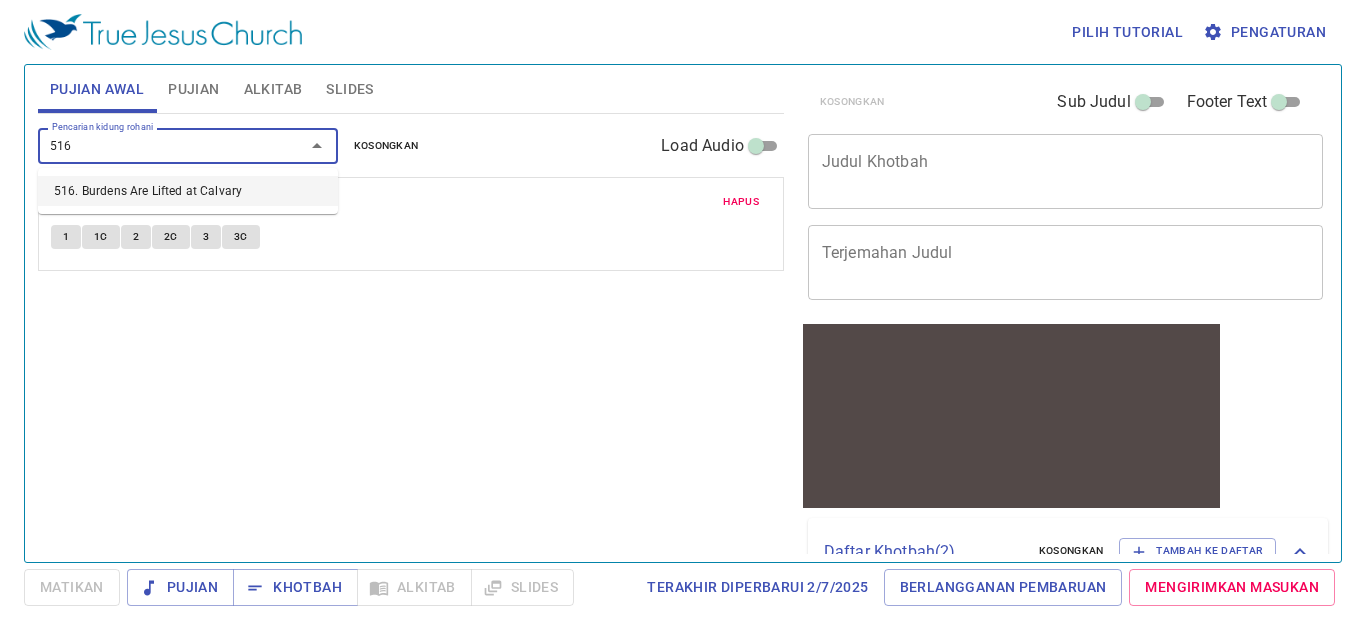 type on "516. Burdens Are Lifted at Calvary" 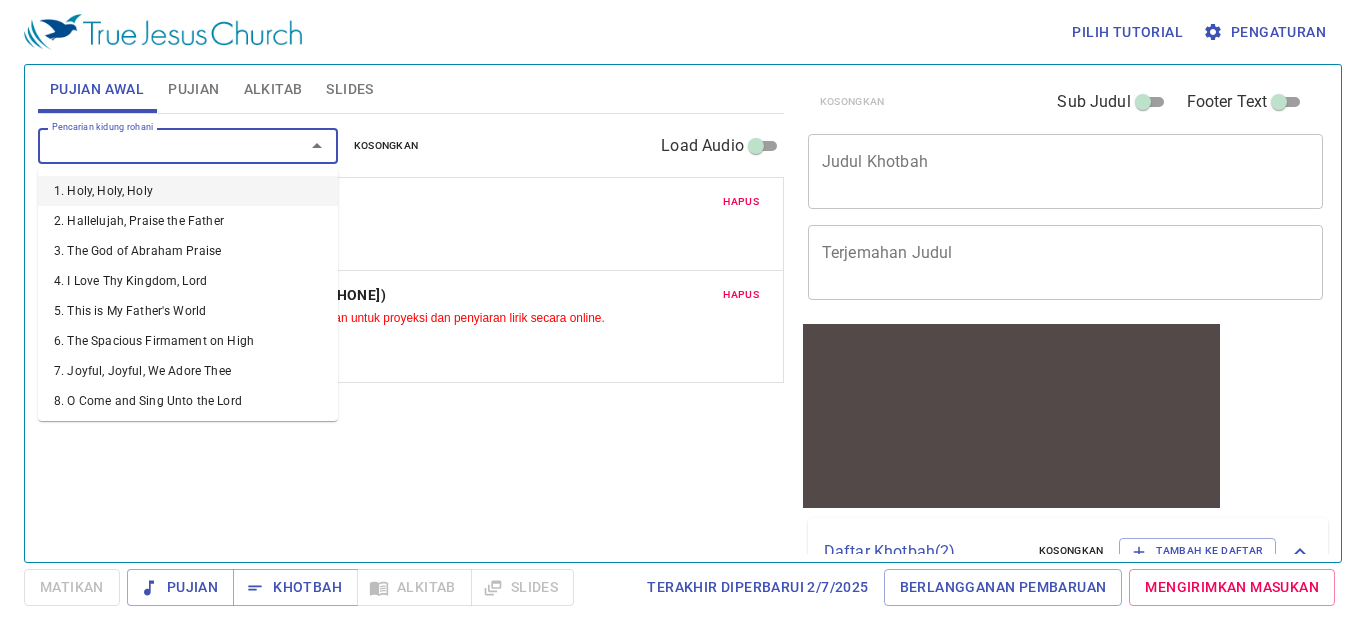 click on "Pencarian kidung rohani" at bounding box center (158, 145) 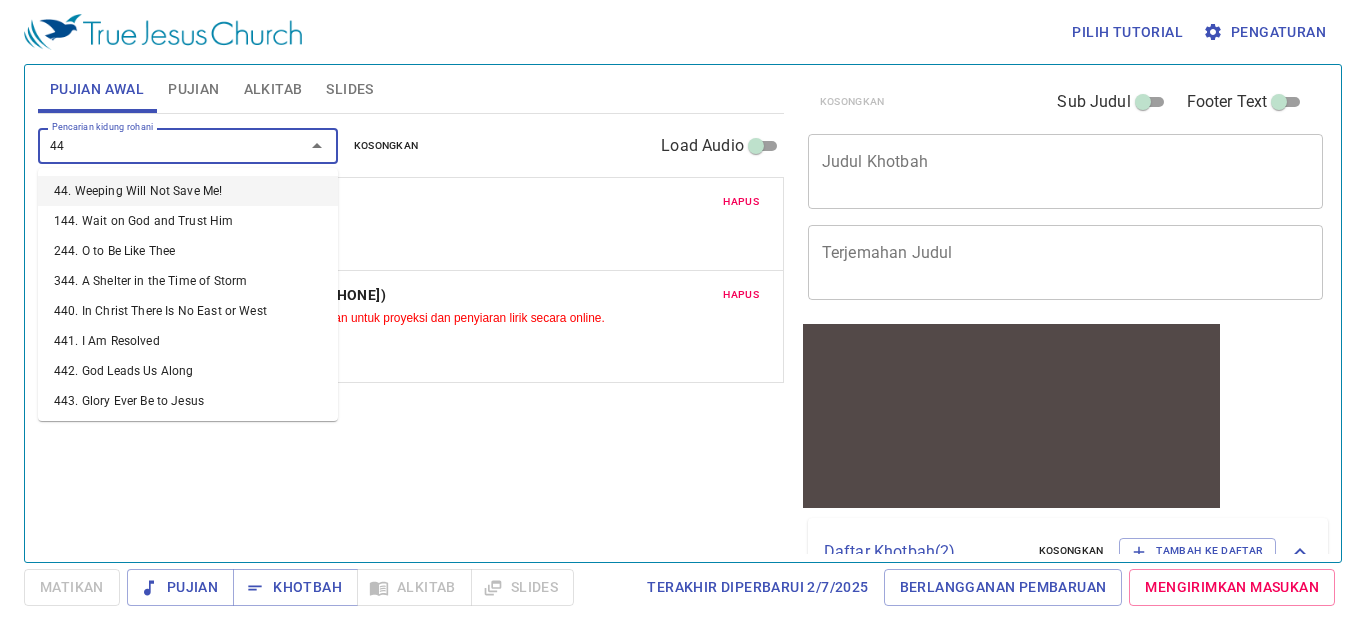 type on "441" 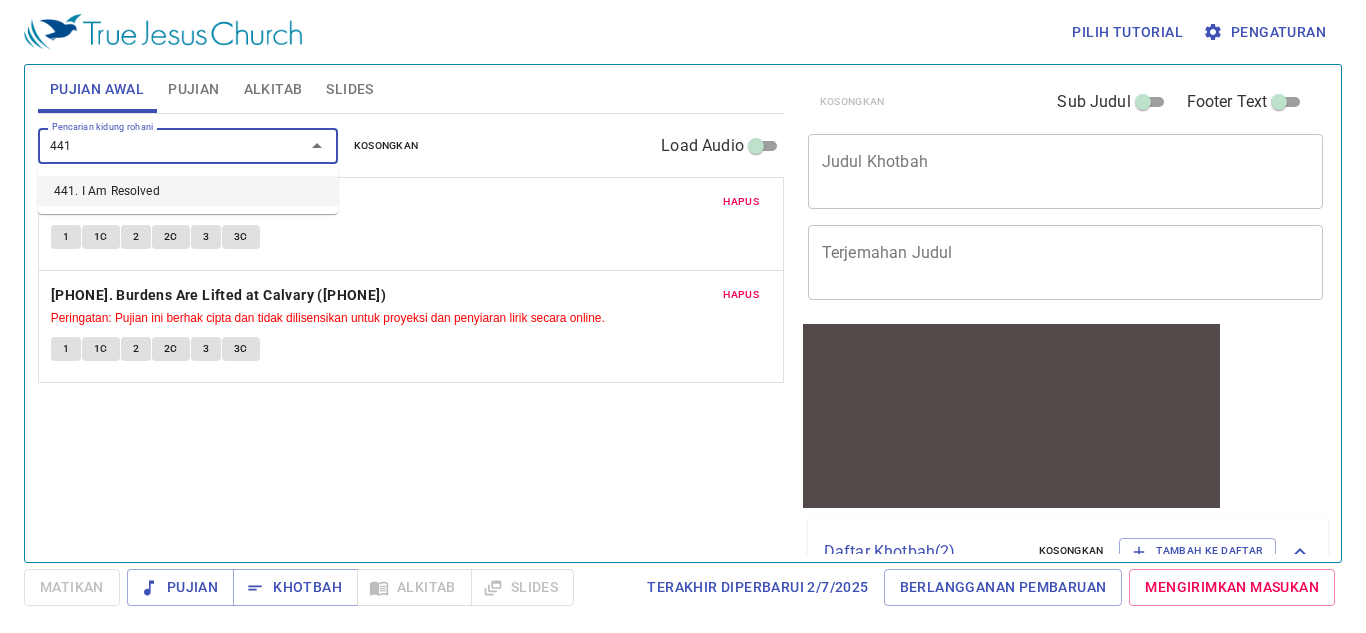 click on "441. I Am Resolved" at bounding box center [188, 191] 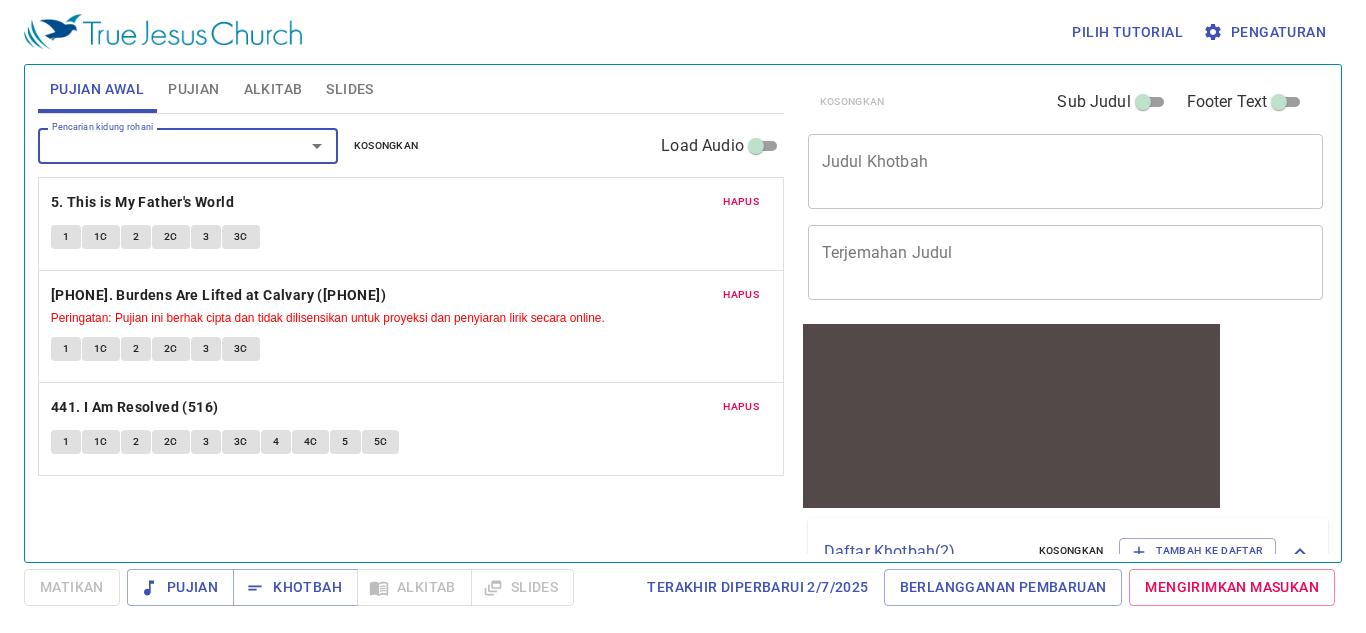 click on "Hapus" at bounding box center (741, 295) 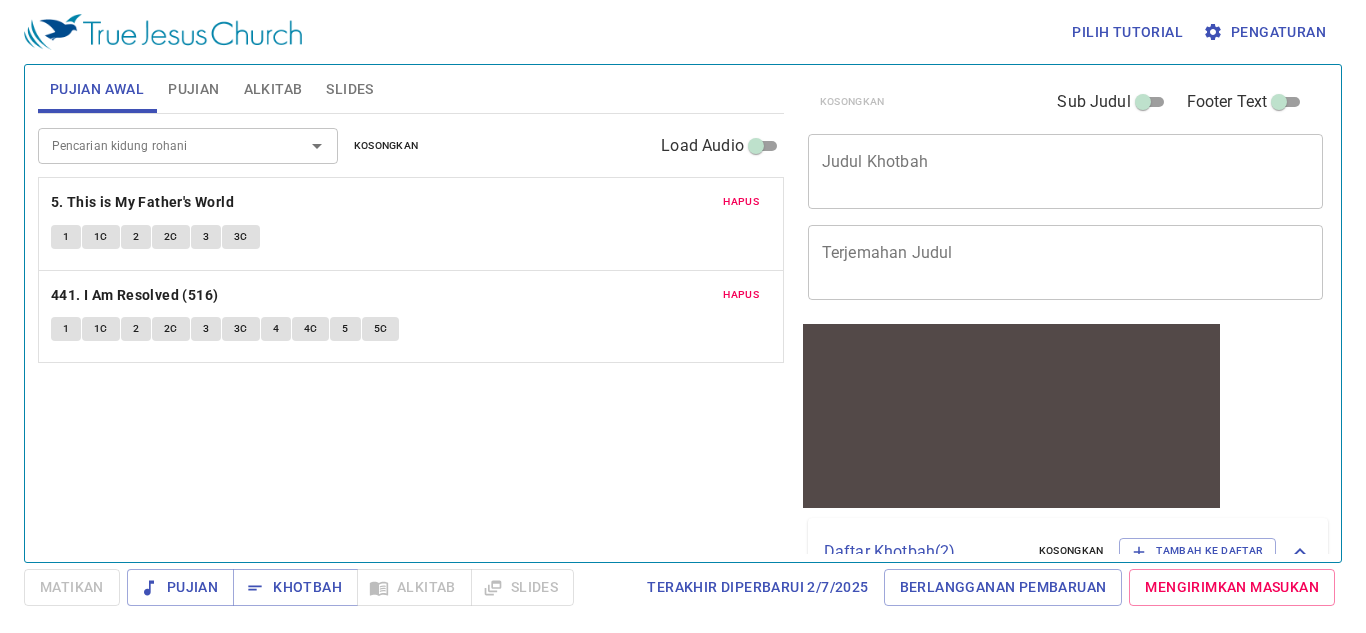 click on "Pencarian kidung rohani" at bounding box center (158, 145) 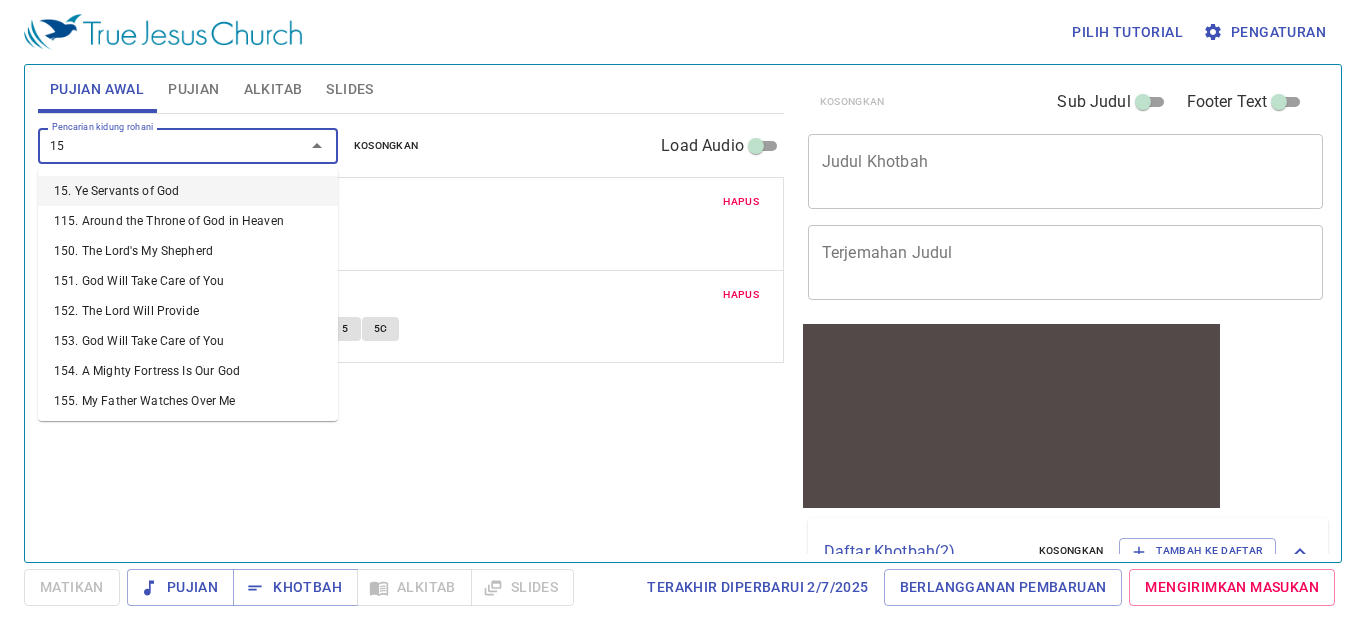 type on "158" 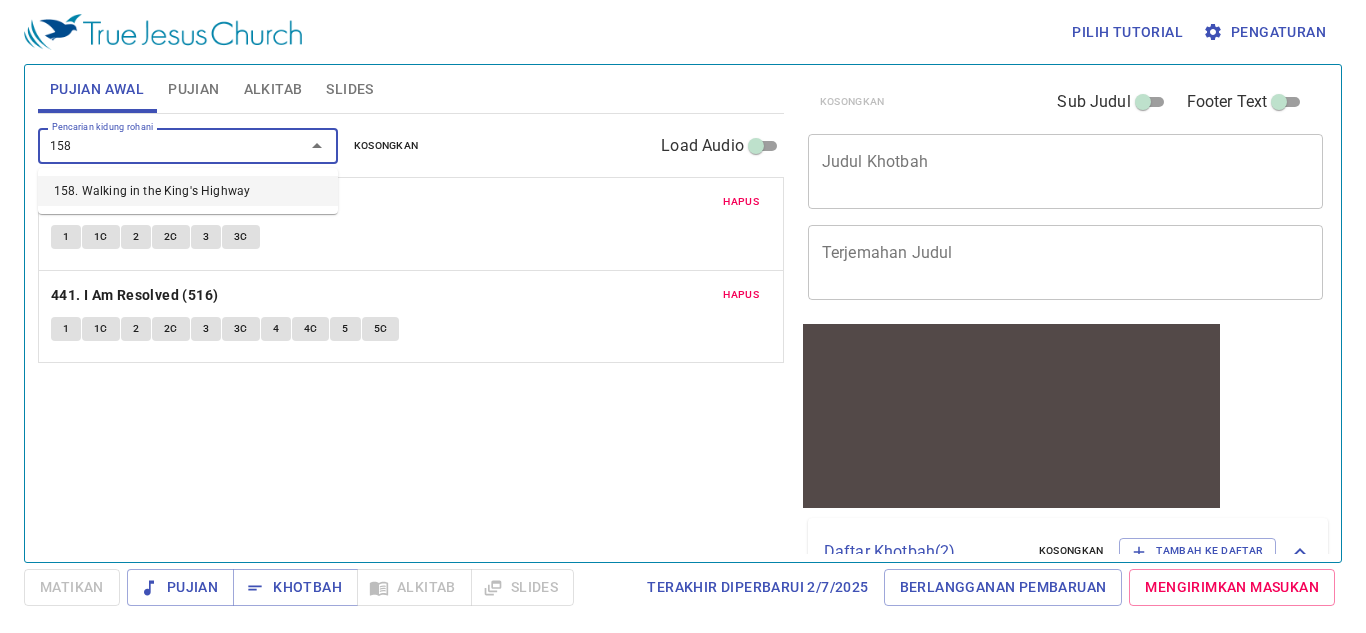 type 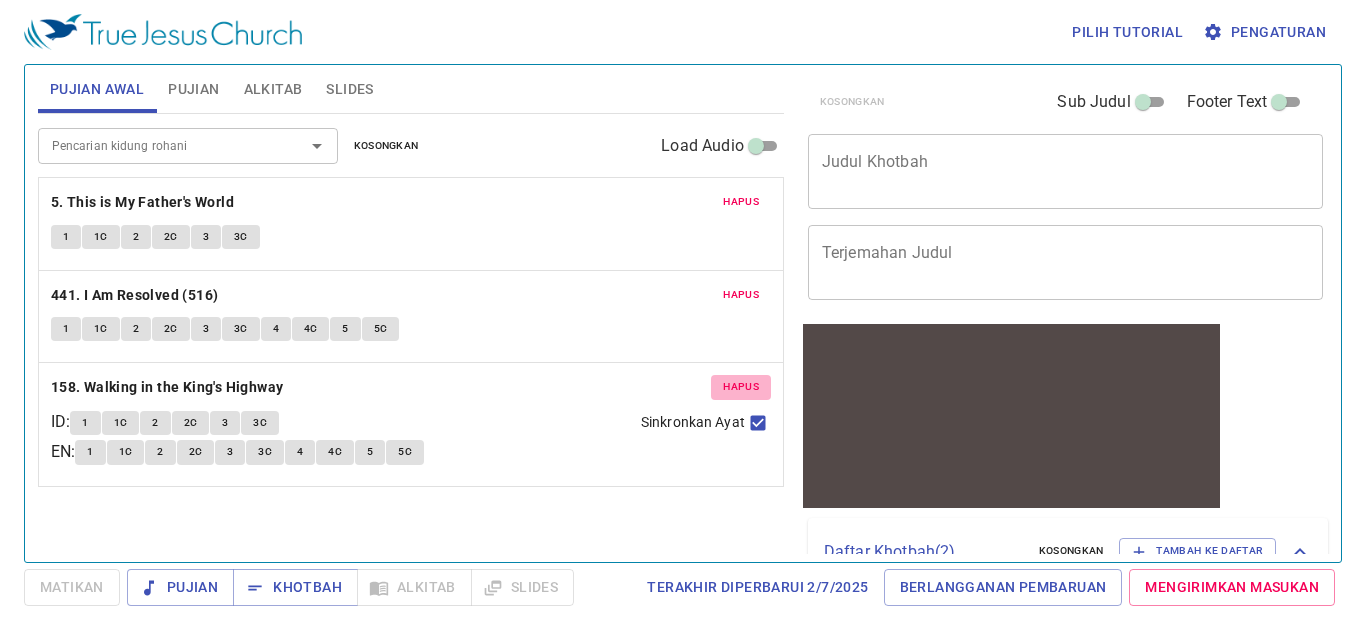 click on "Hapus" at bounding box center [741, 387] 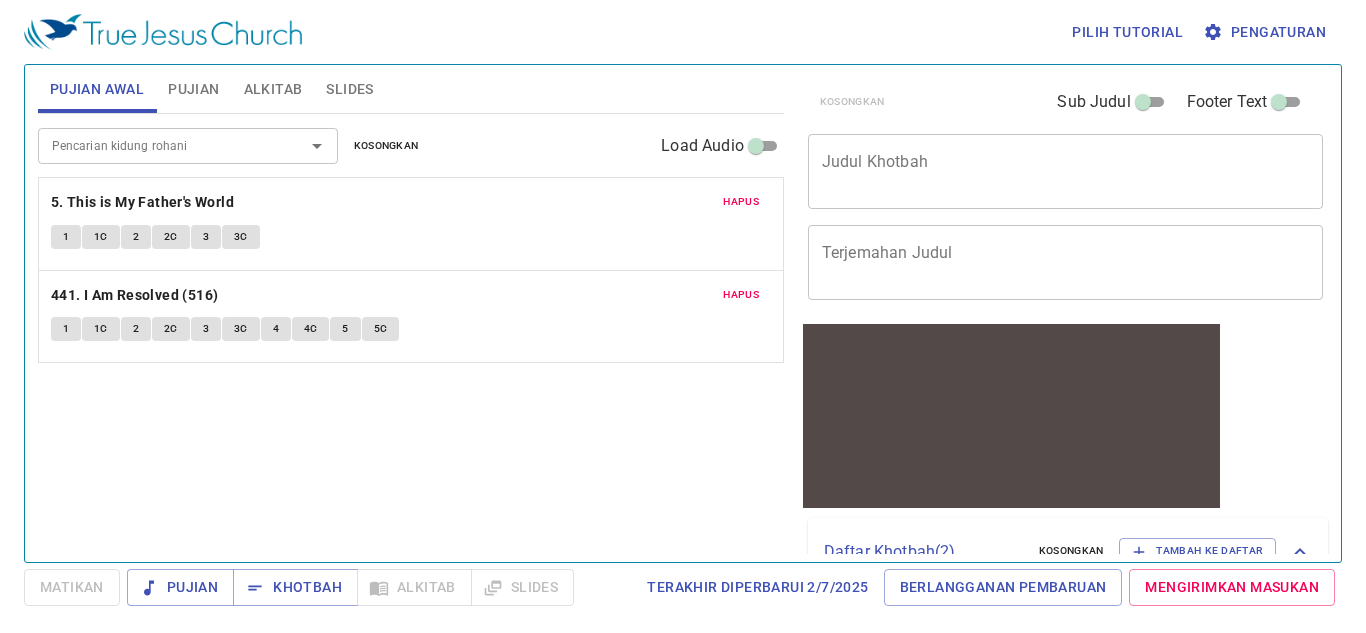 click on "Pujian" at bounding box center (193, 89) 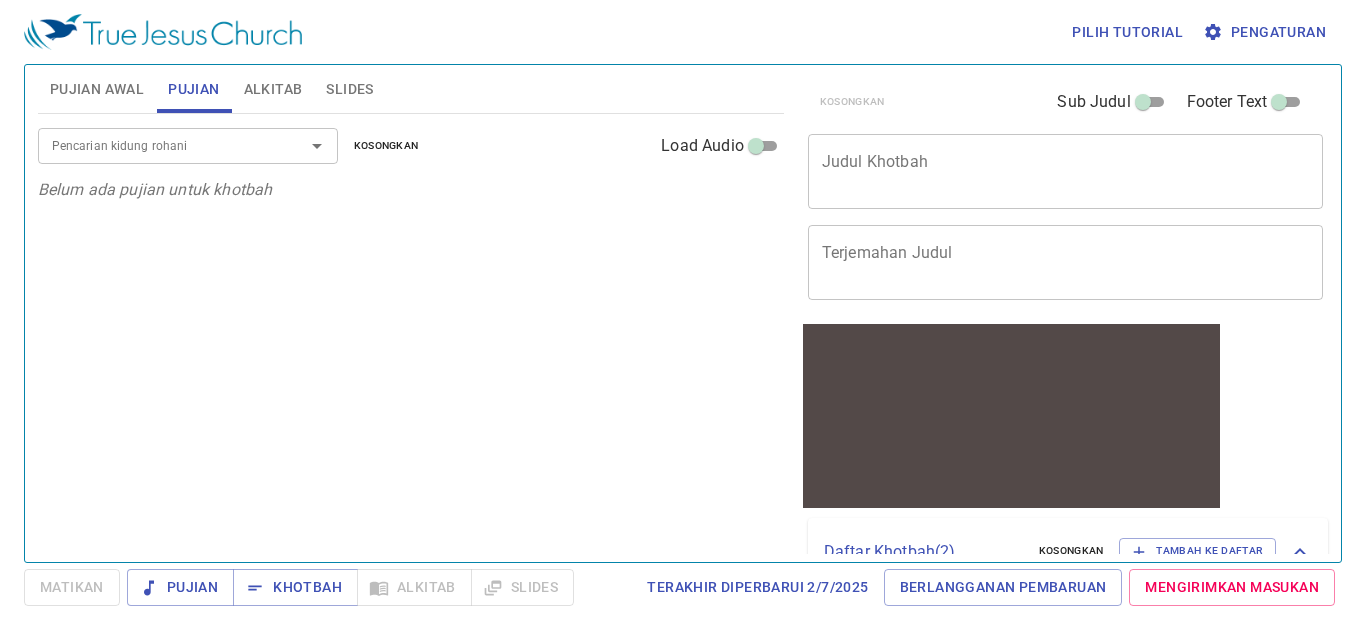drag, startPoint x: 242, startPoint y: 105, endPoint x: 253, endPoint y: 101, distance: 11.7046995 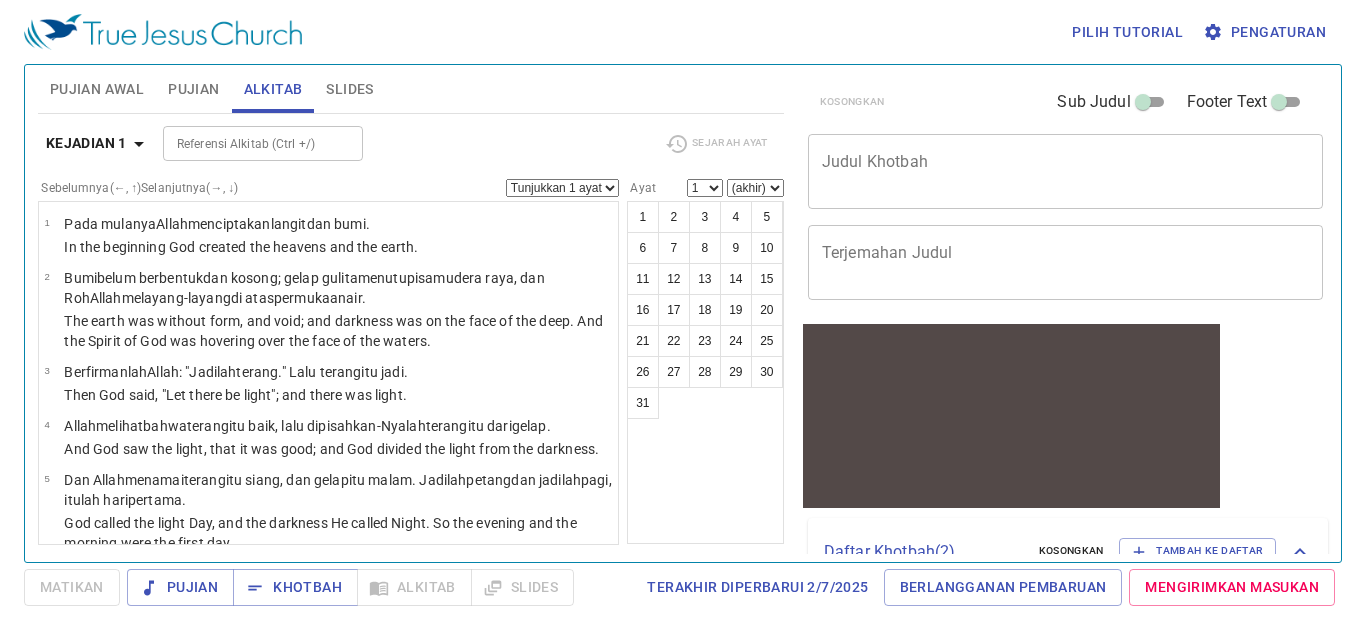 click on "Alkitab" at bounding box center (273, 89) 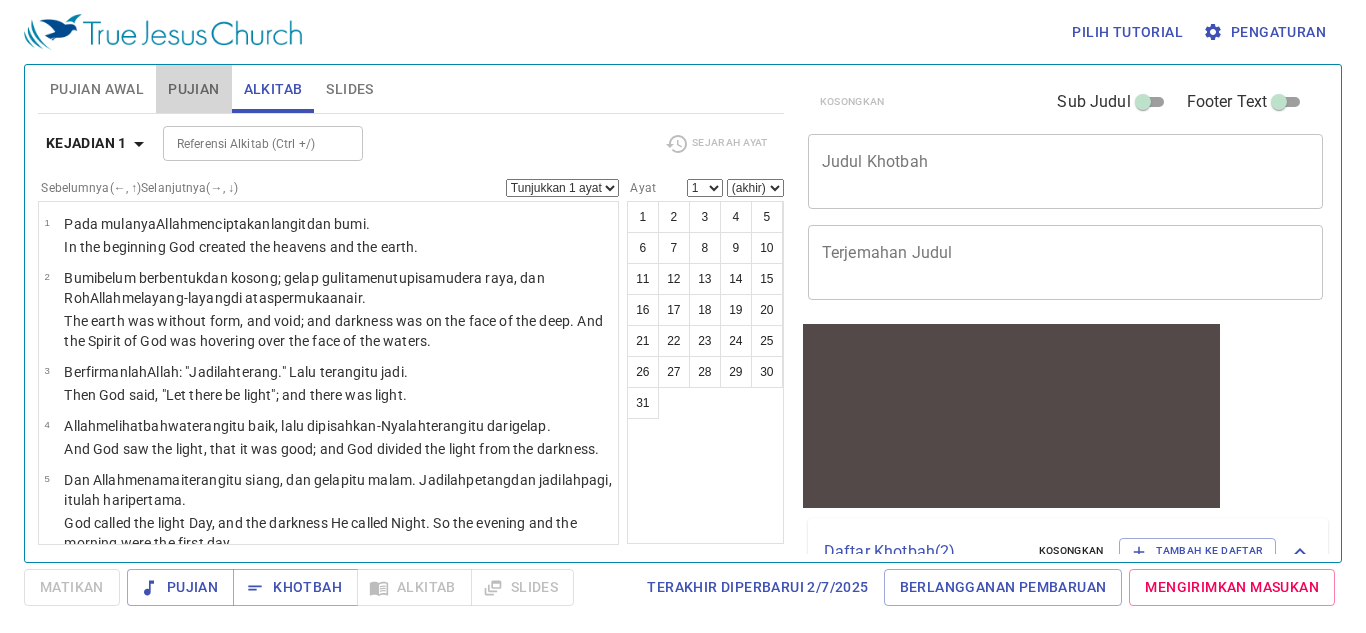 click on "Pujian" at bounding box center [193, 89] 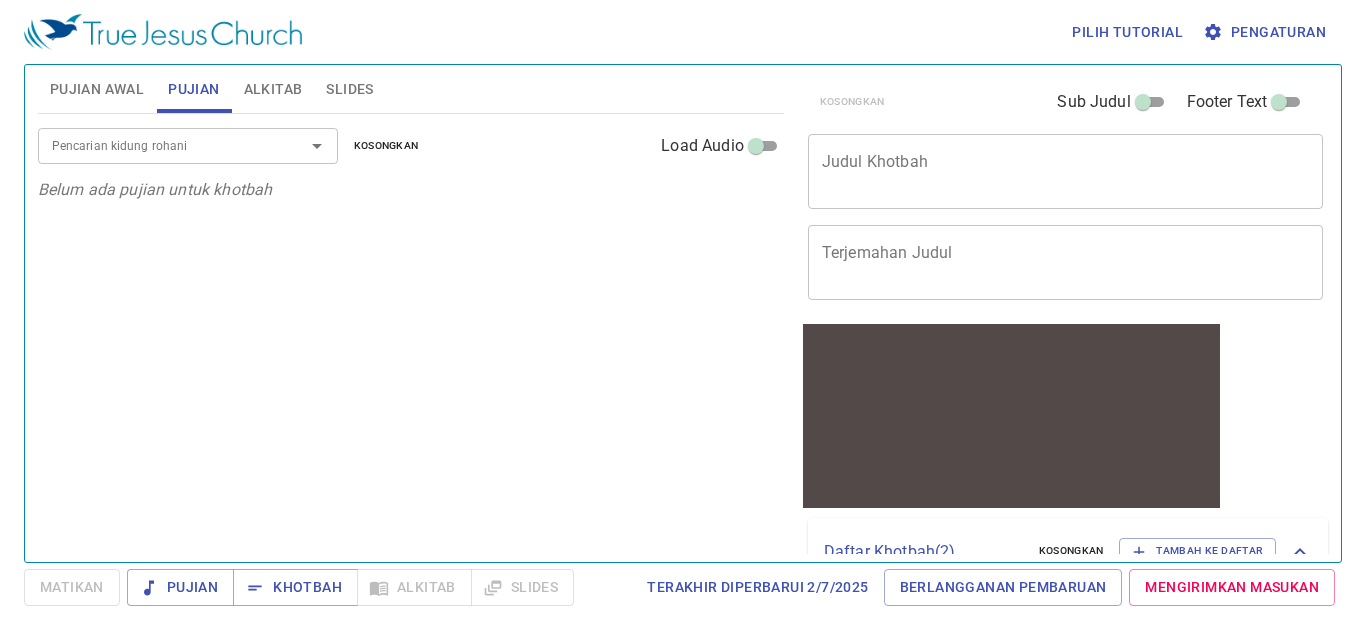 click on "Pencarian kidung rohani" at bounding box center (158, 145) 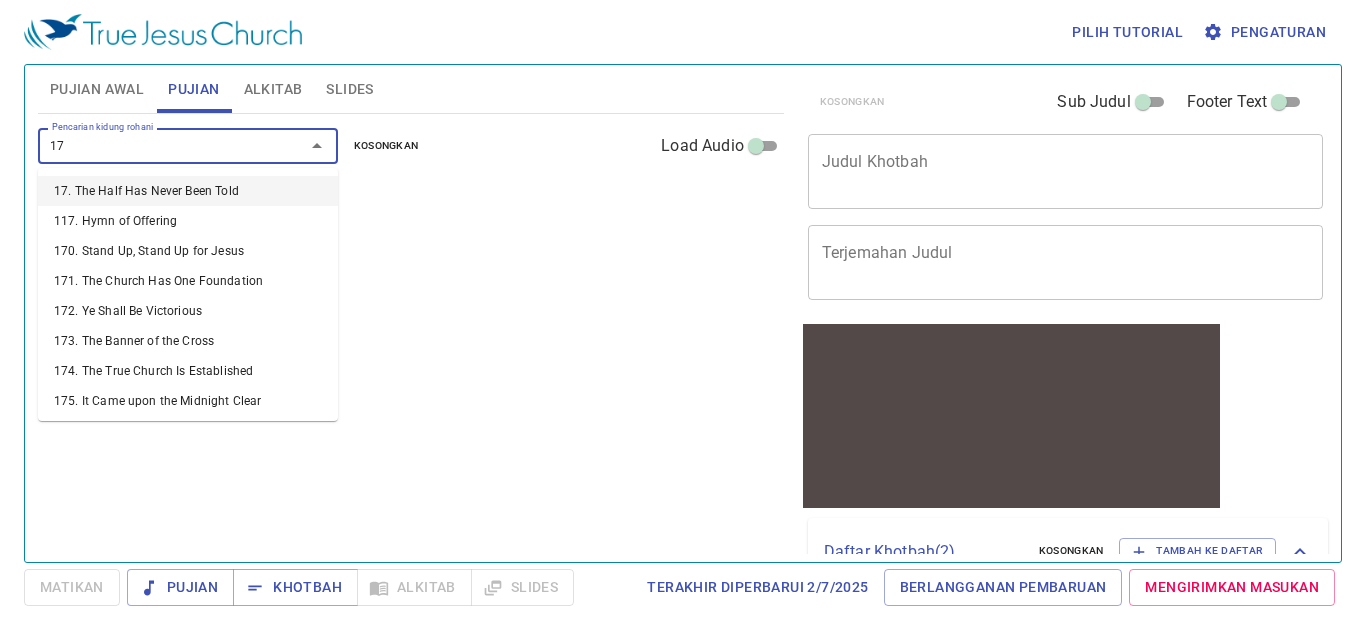 type on "172" 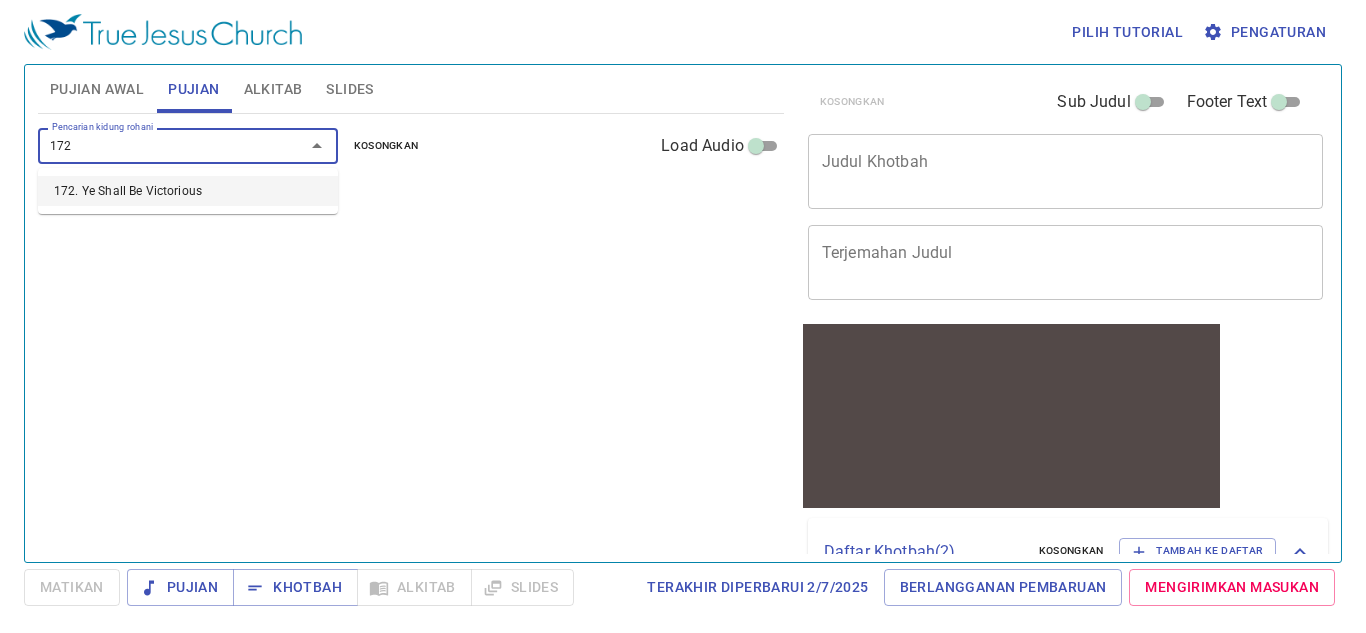 type 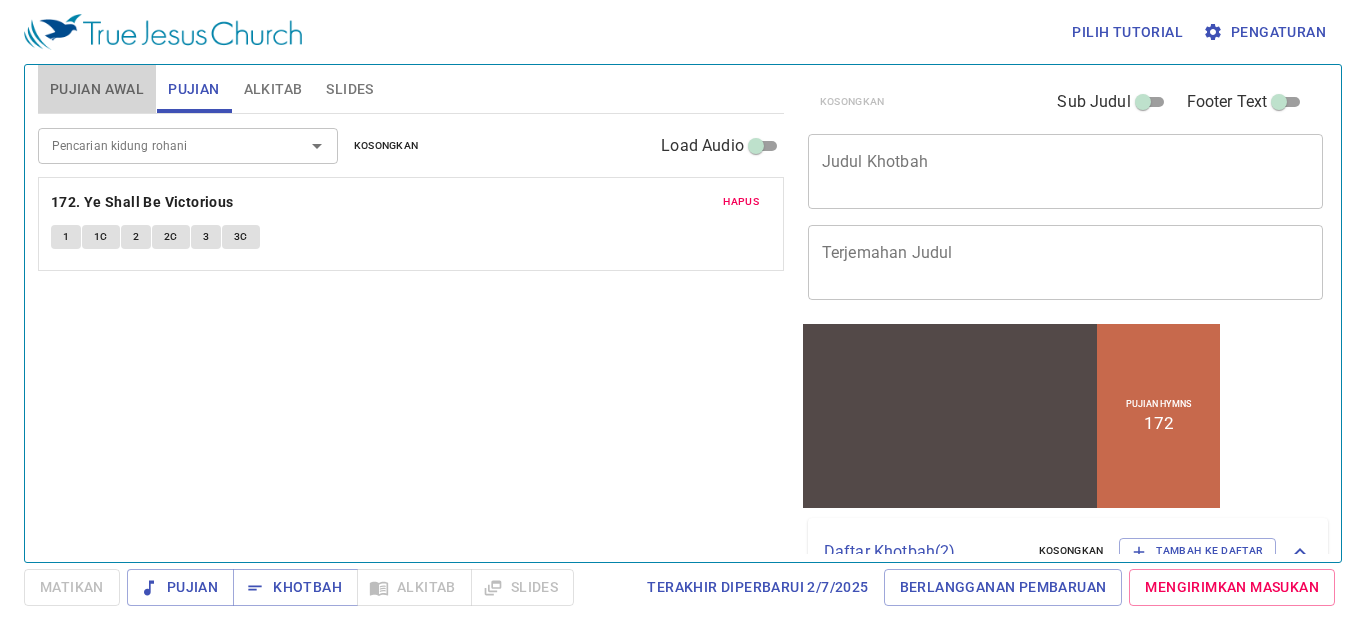 click on "Pujian Awal" at bounding box center [97, 89] 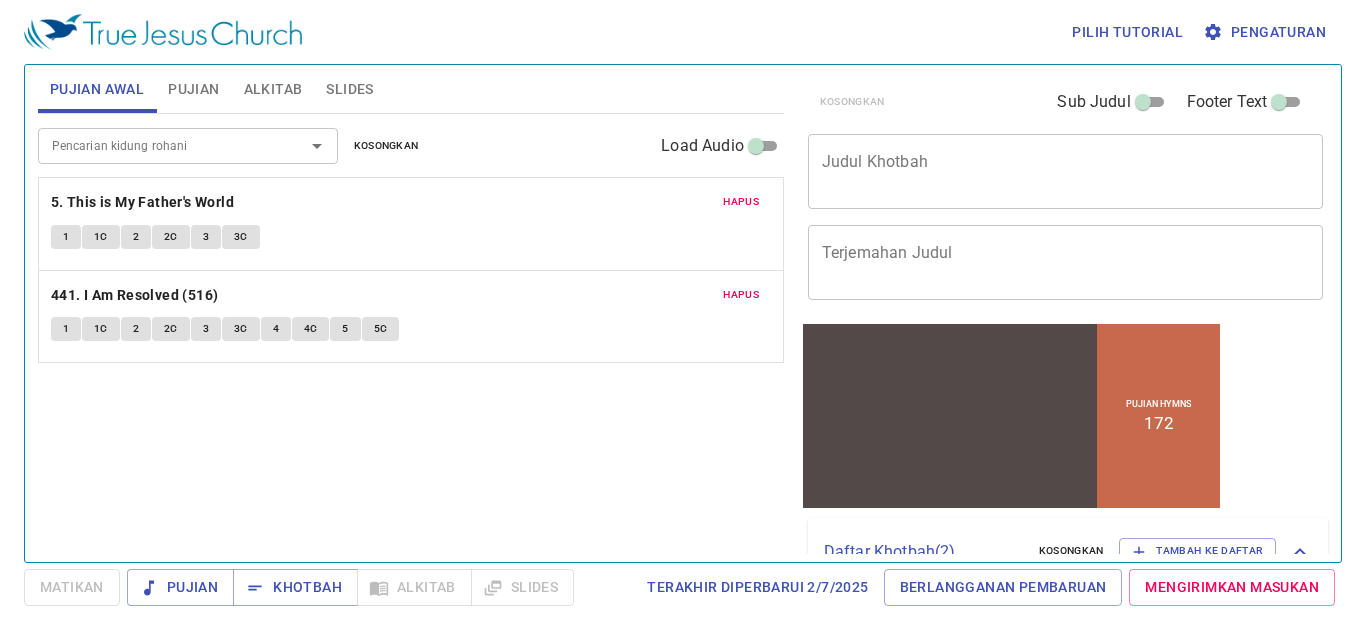 type 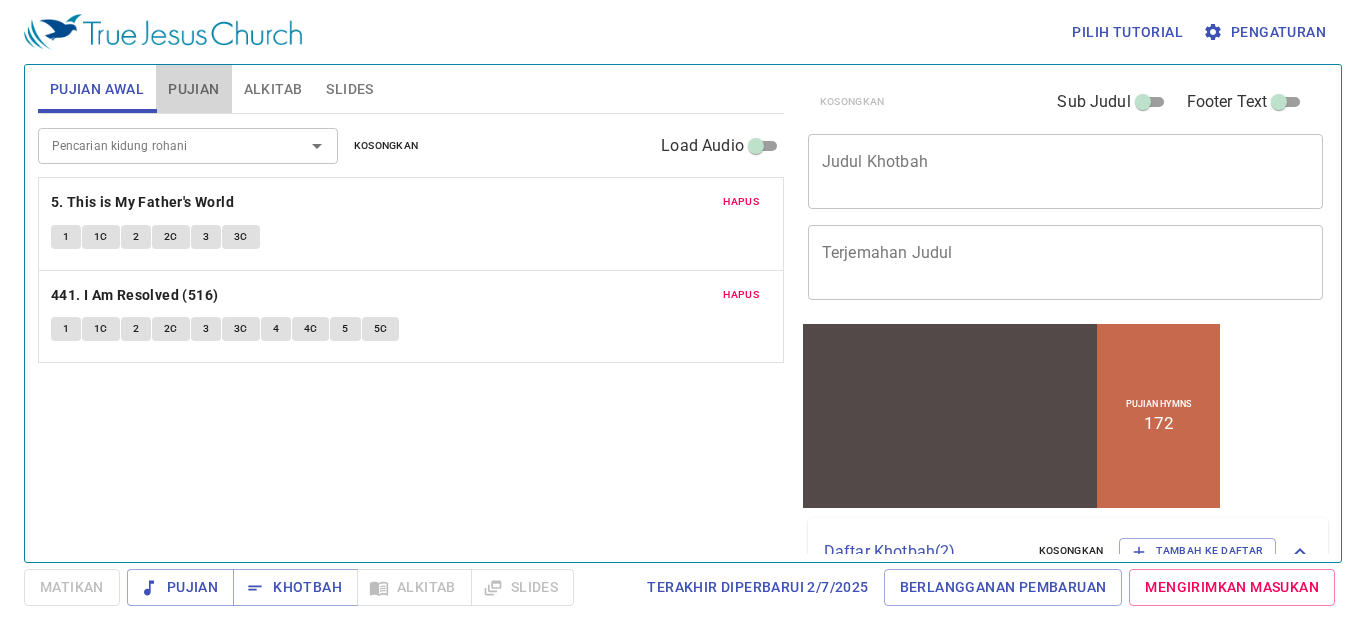 click on "Pujian" at bounding box center (193, 89) 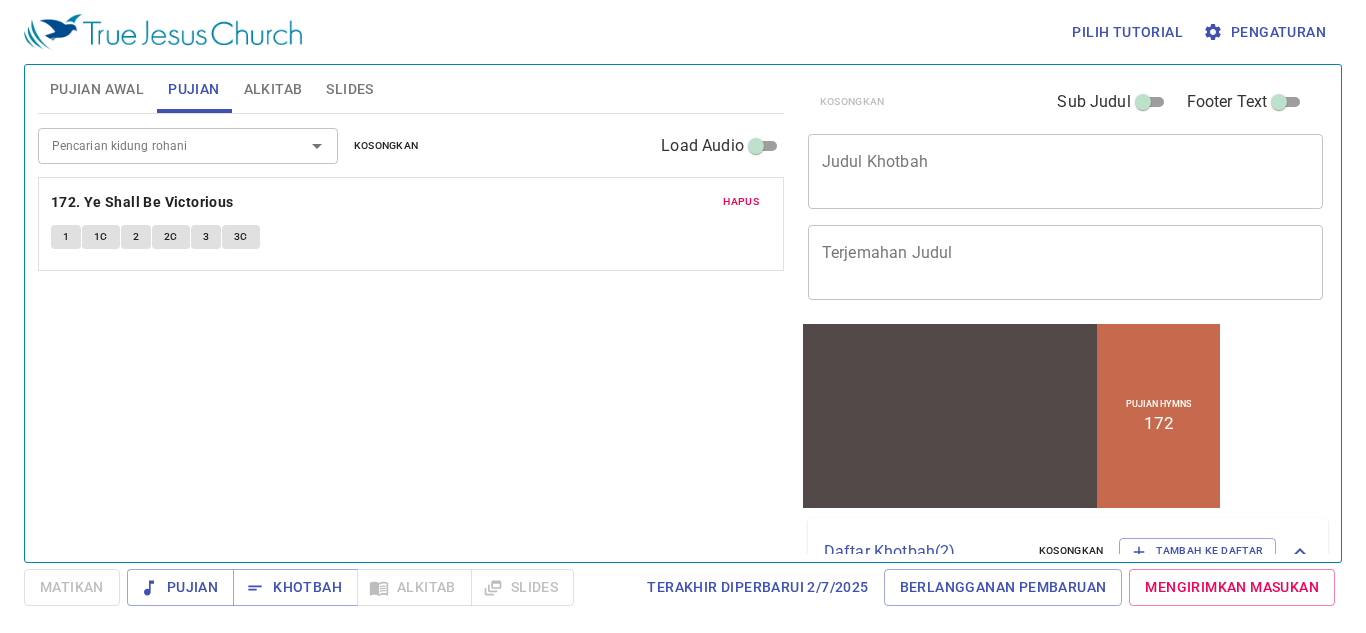 click on "Kosongkan" at bounding box center (386, 146) 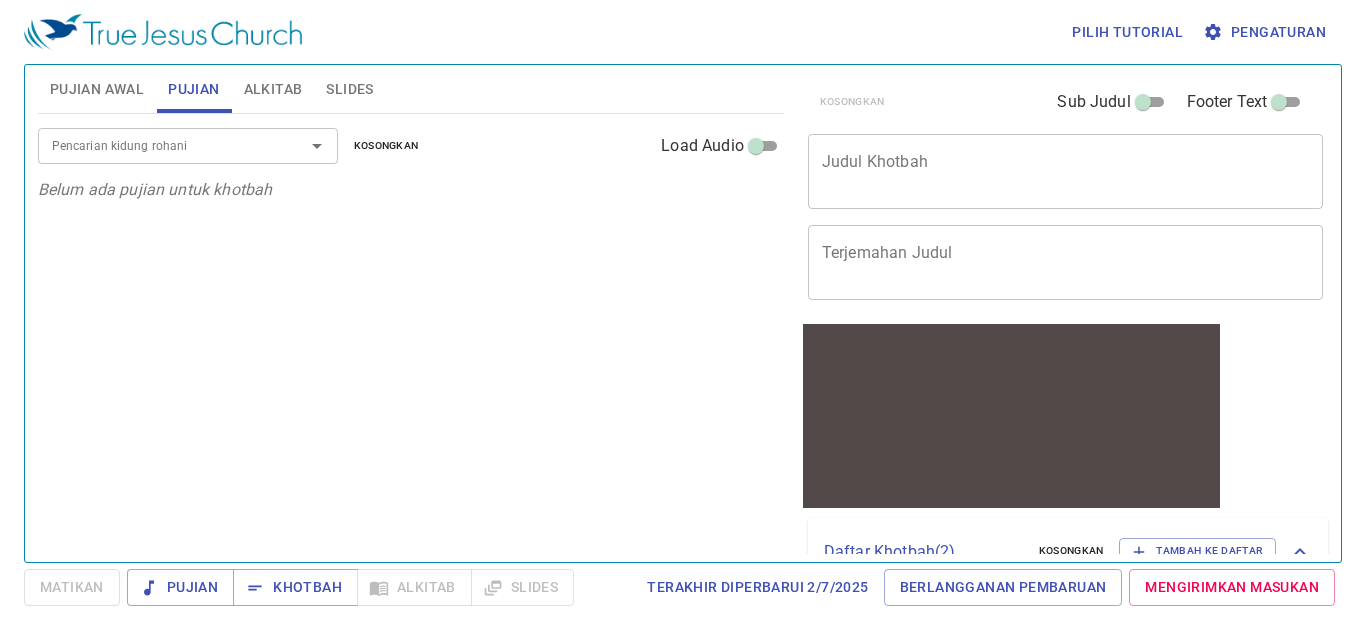 click on "Pujian Awal" at bounding box center [97, 89] 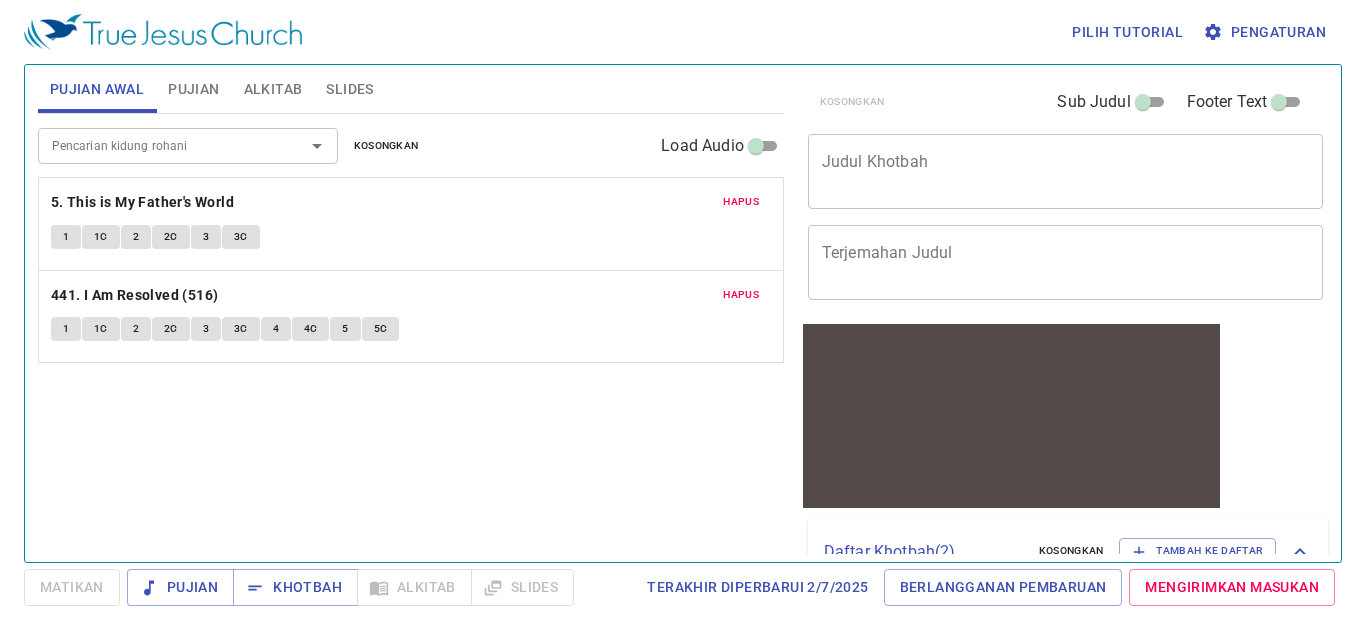 click on "Pencarian kidung rohani" at bounding box center [158, 145] 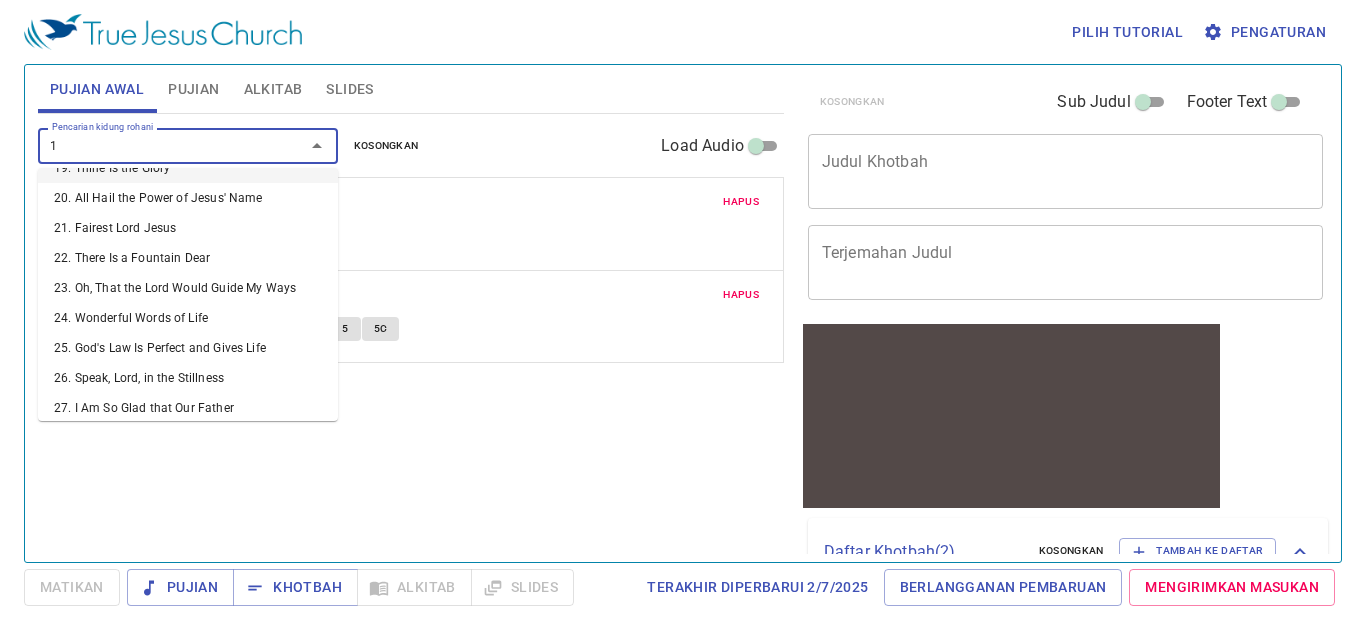 scroll, scrollTop: 12, scrollLeft: 0, axis: vertical 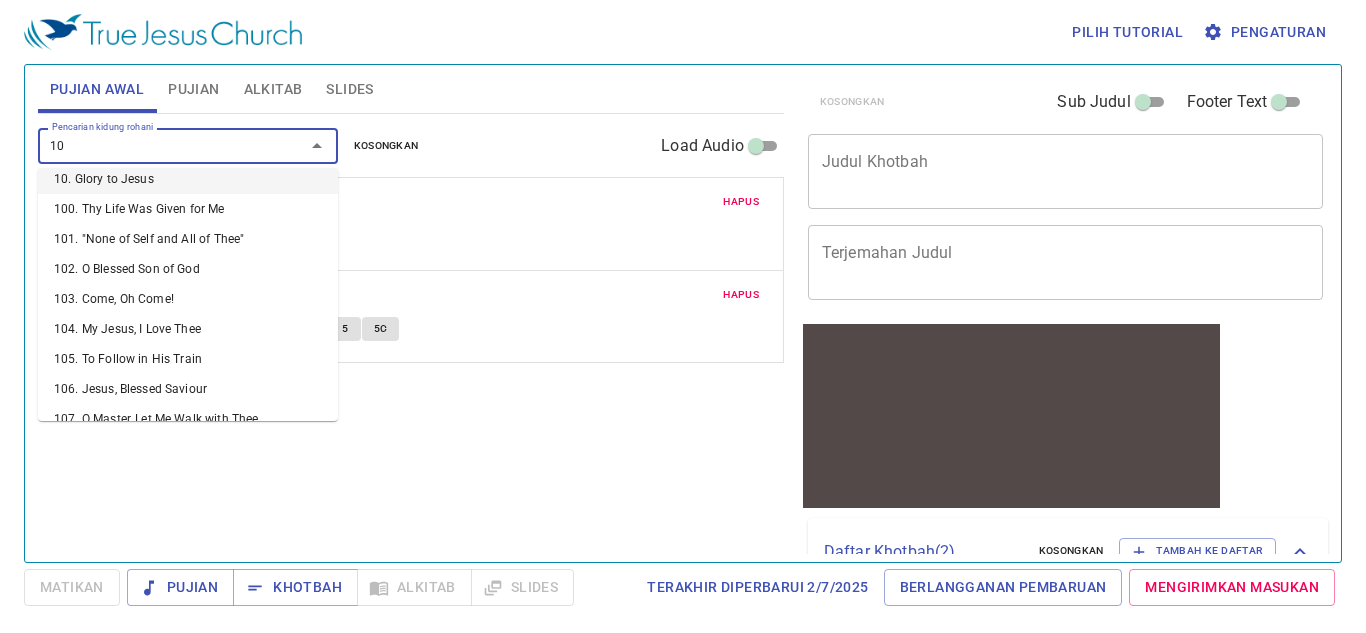 type on "104" 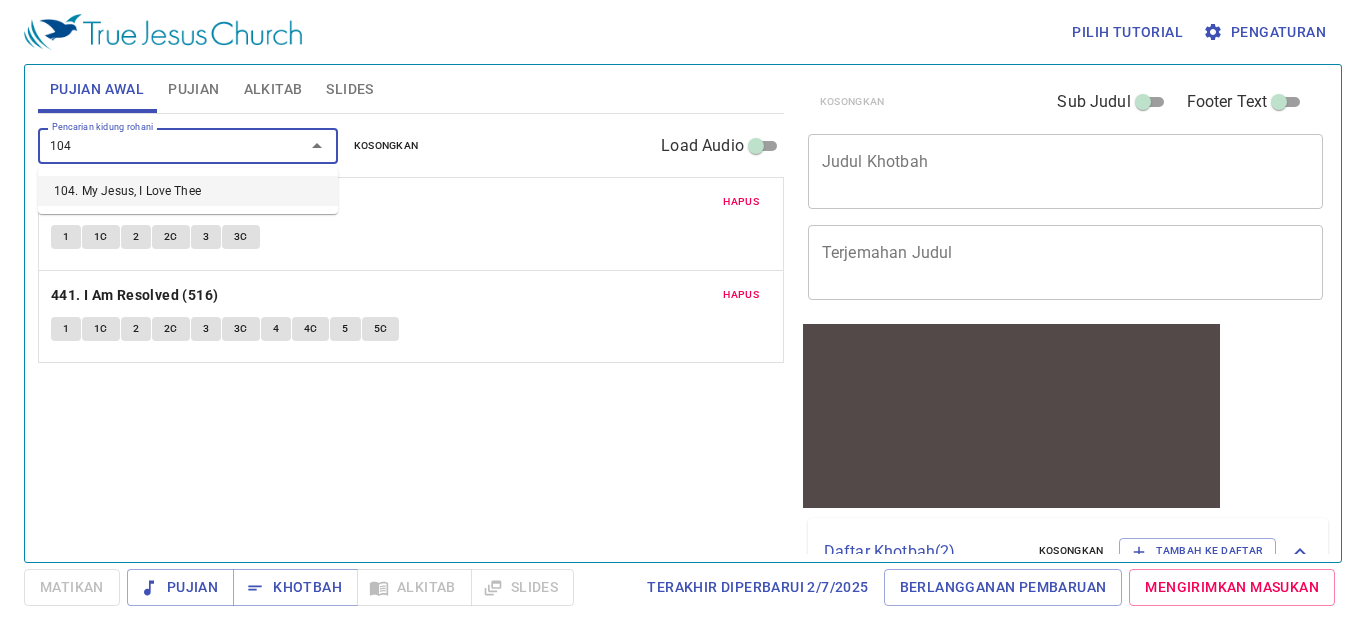 scroll, scrollTop: 0, scrollLeft: 0, axis: both 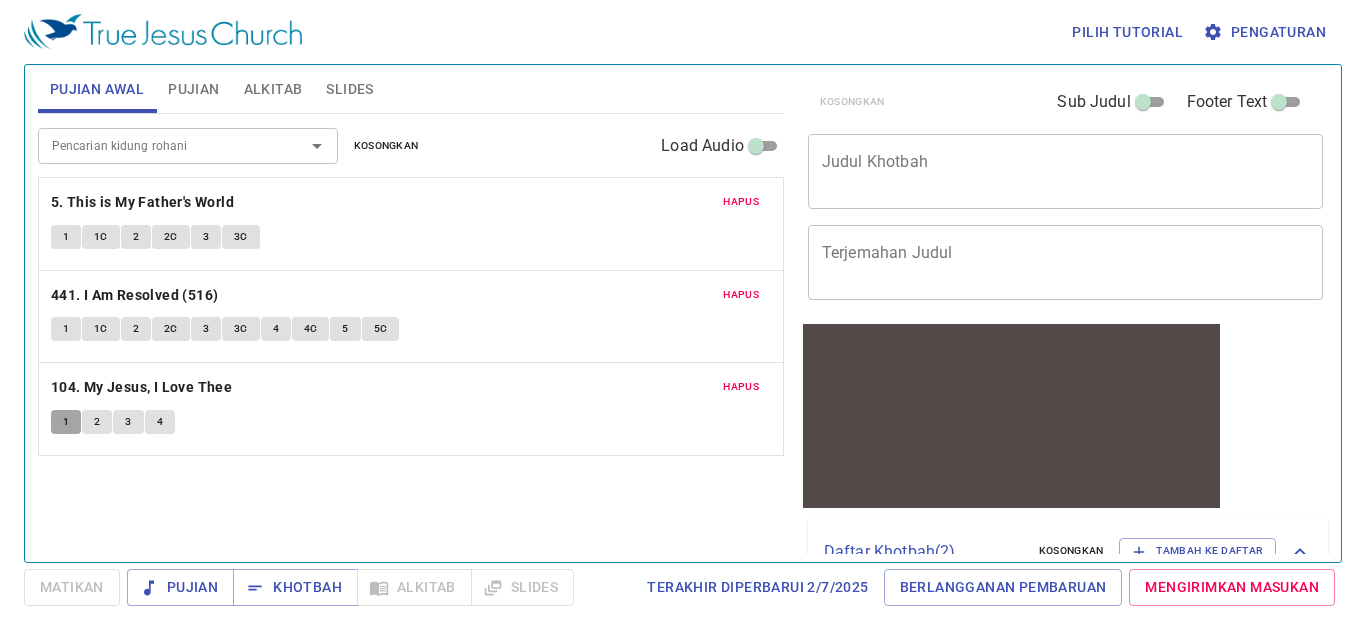 click on "1" at bounding box center [66, 422] 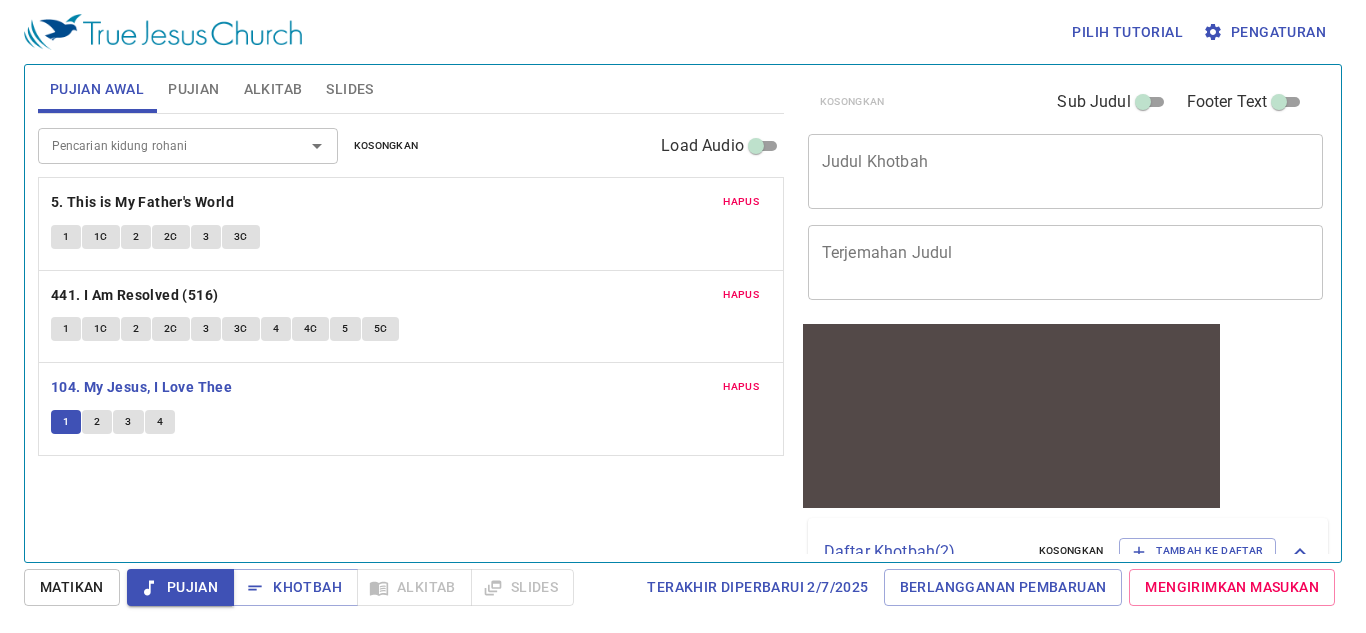 click on "Kosongkan" at bounding box center [386, 146] 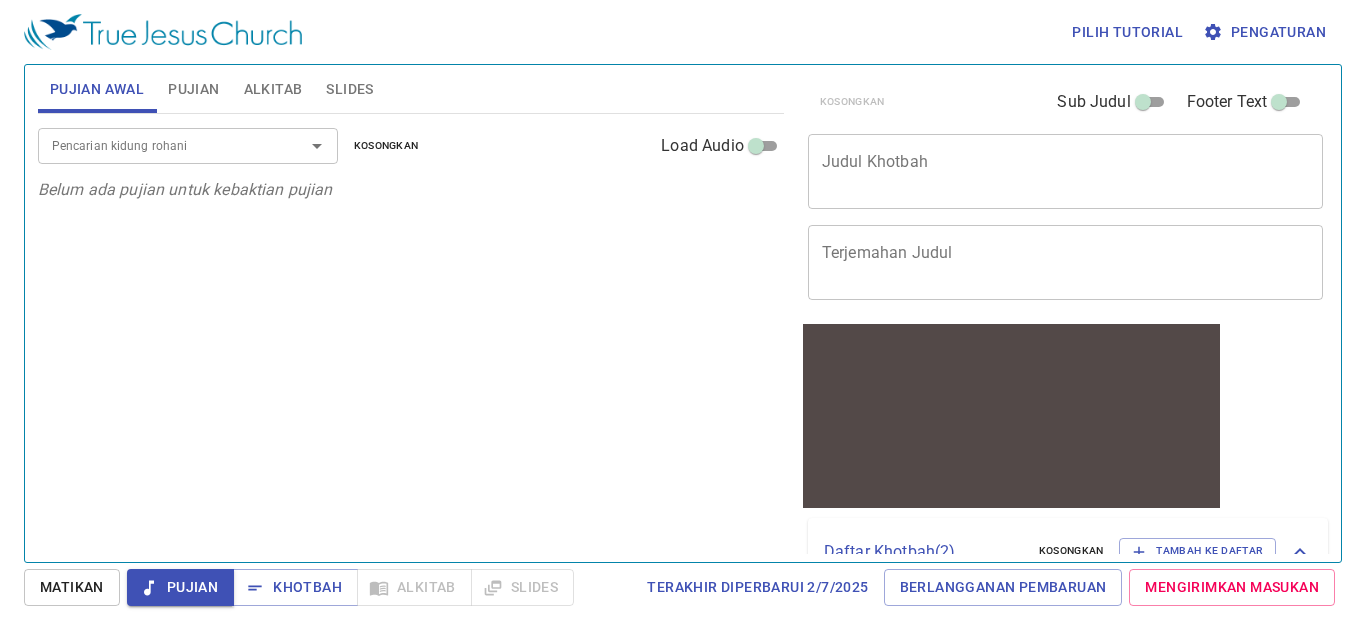 click on "Pencarian kidung rohani" at bounding box center [158, 145] 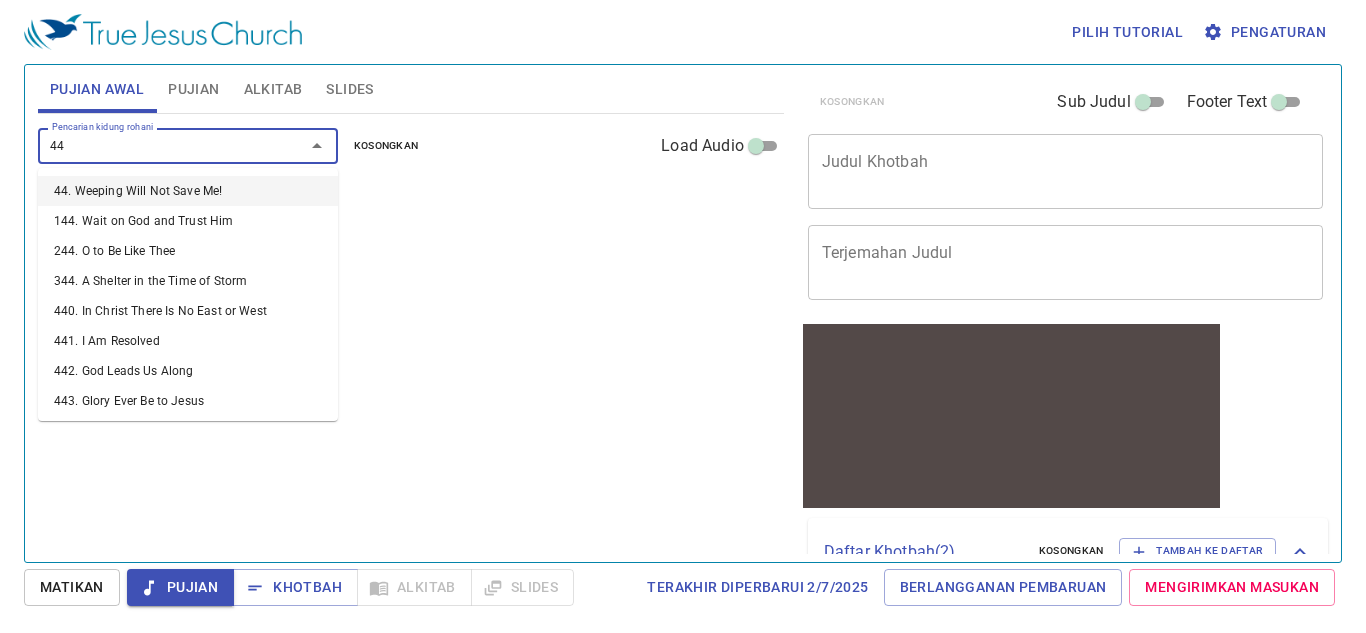 type on "441" 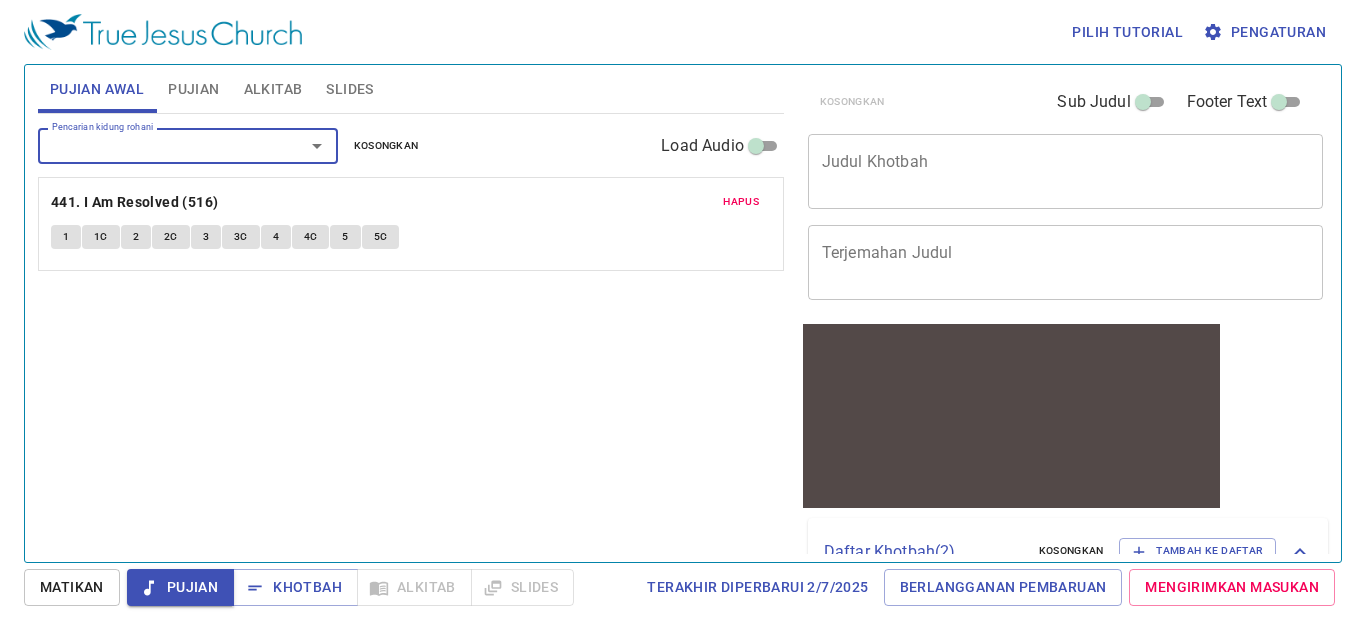 type on "1" 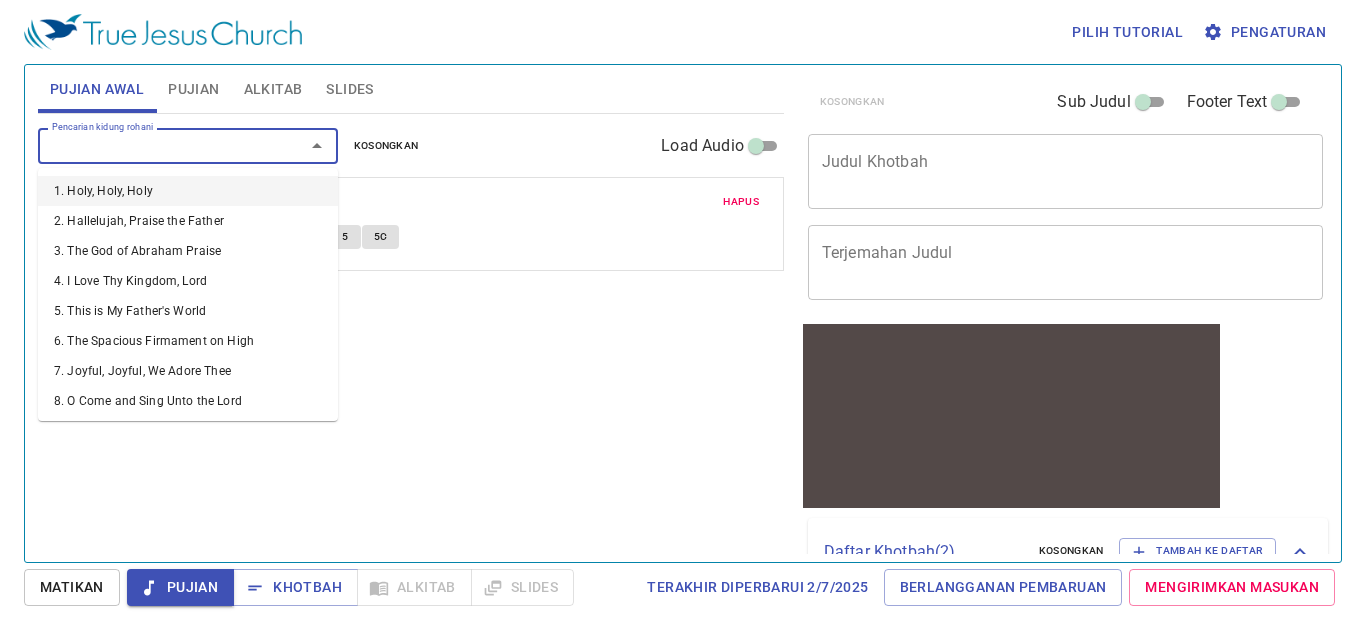 type on "5" 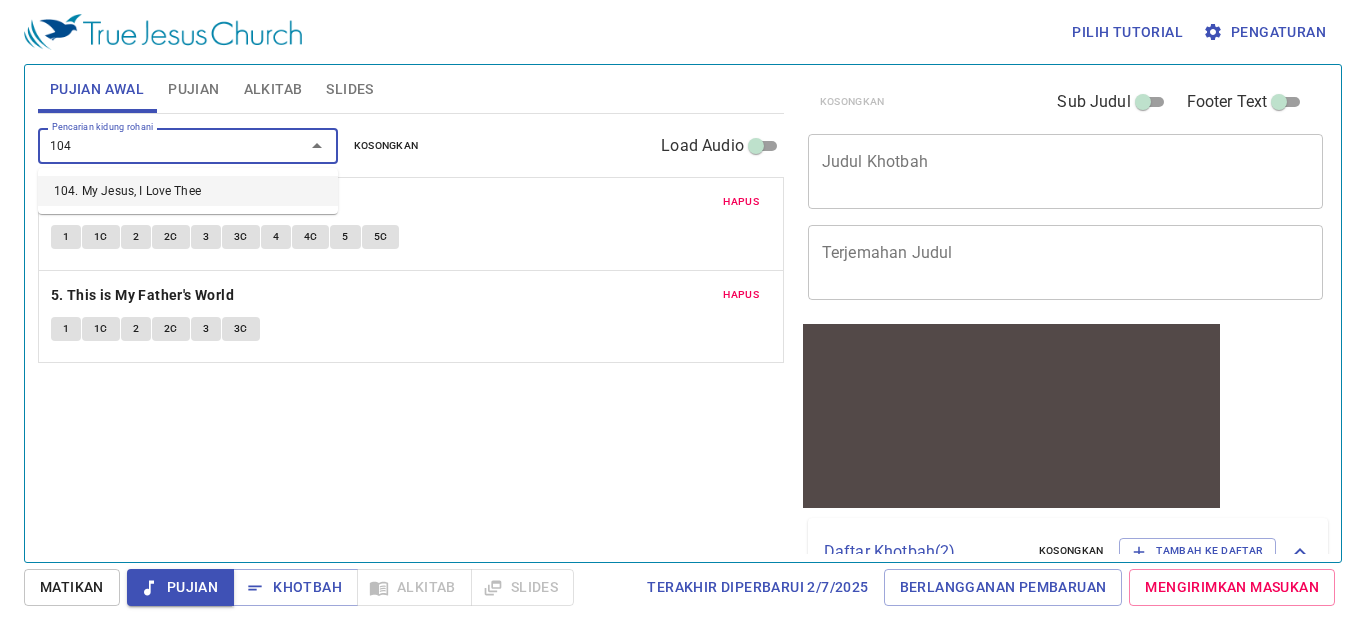 type on "104" 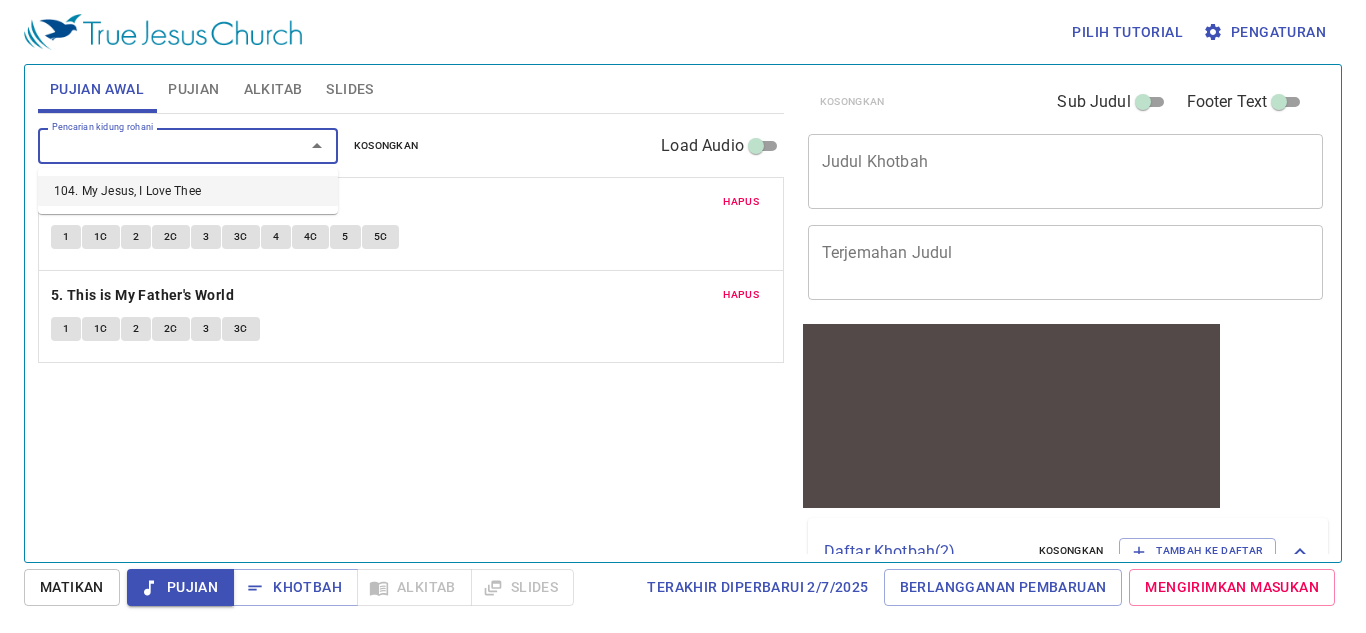 click on "Kosongkan" at bounding box center (386, 146) 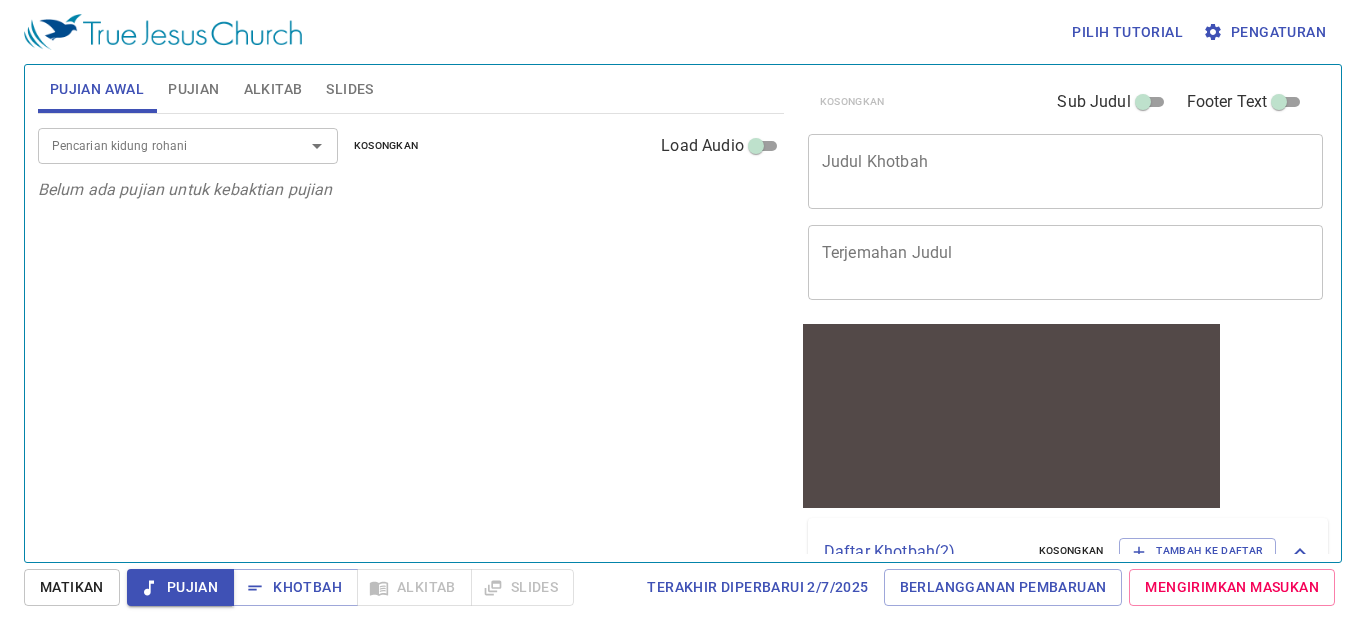 click at bounding box center (303, 146) 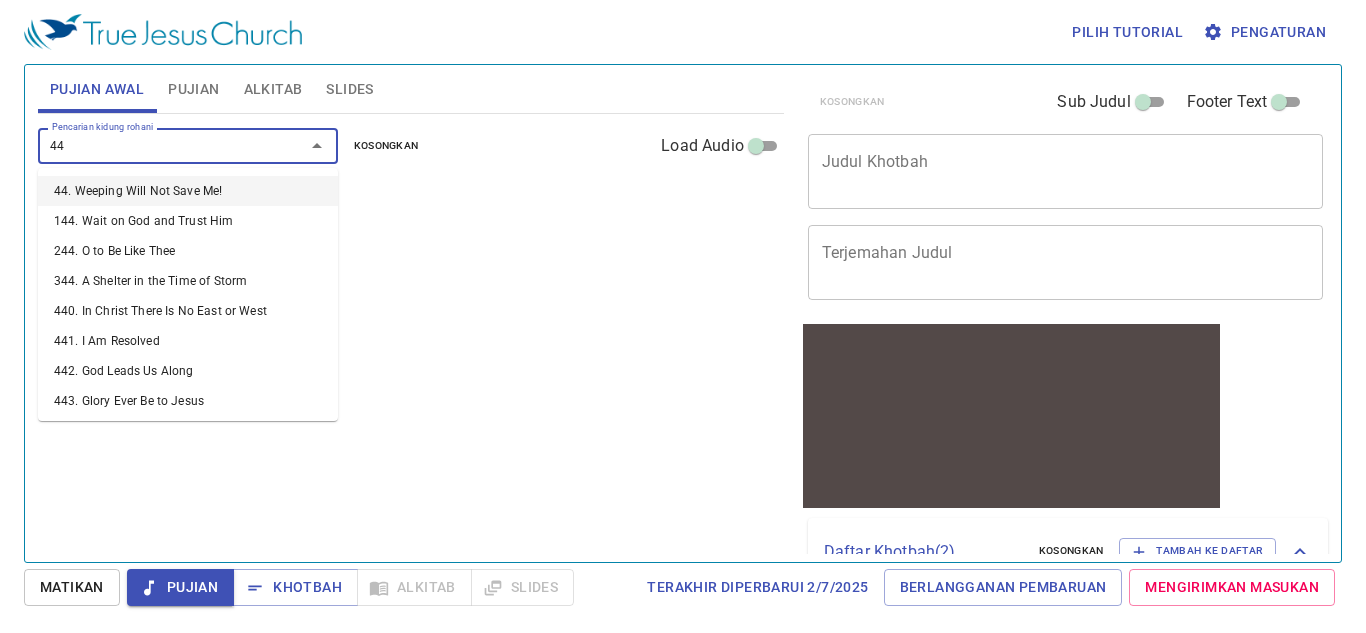 type on "441" 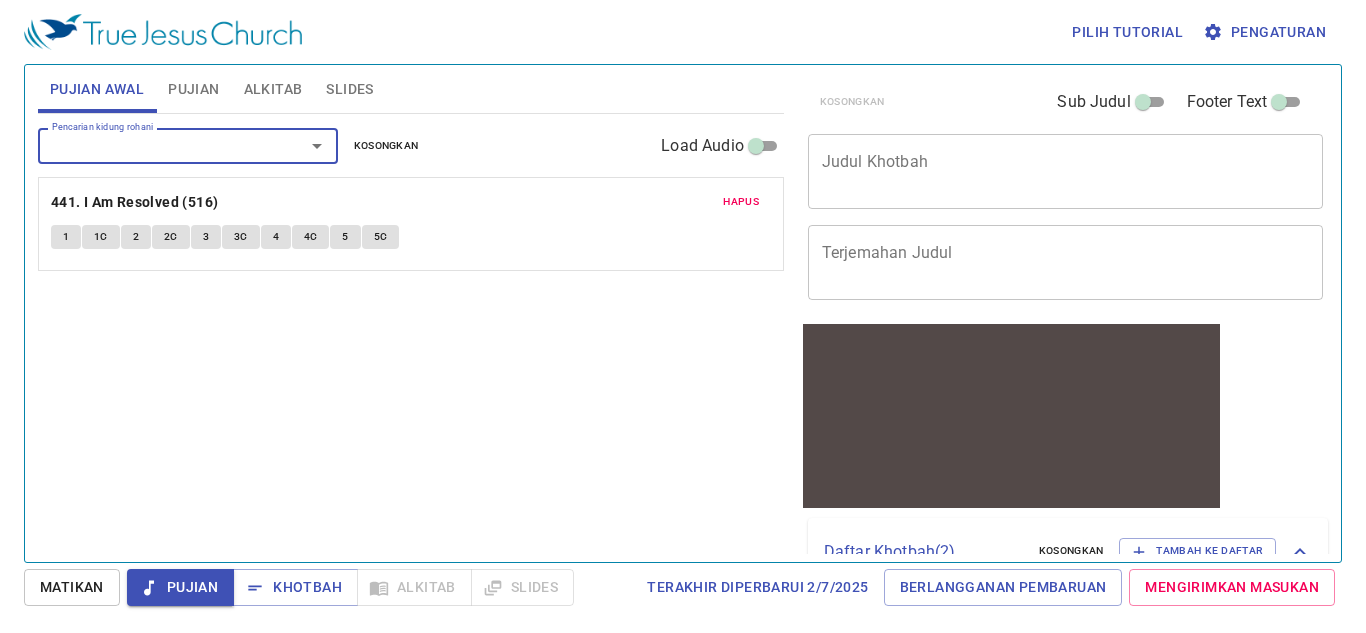 type on "5" 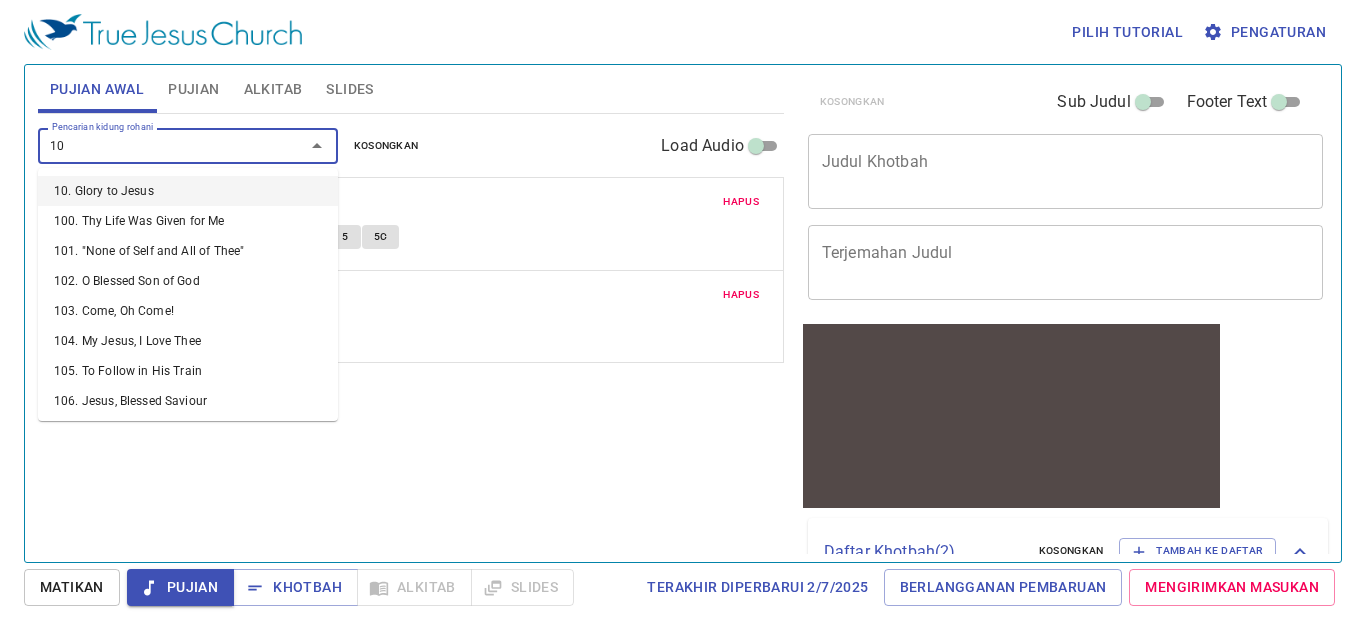 type on "104" 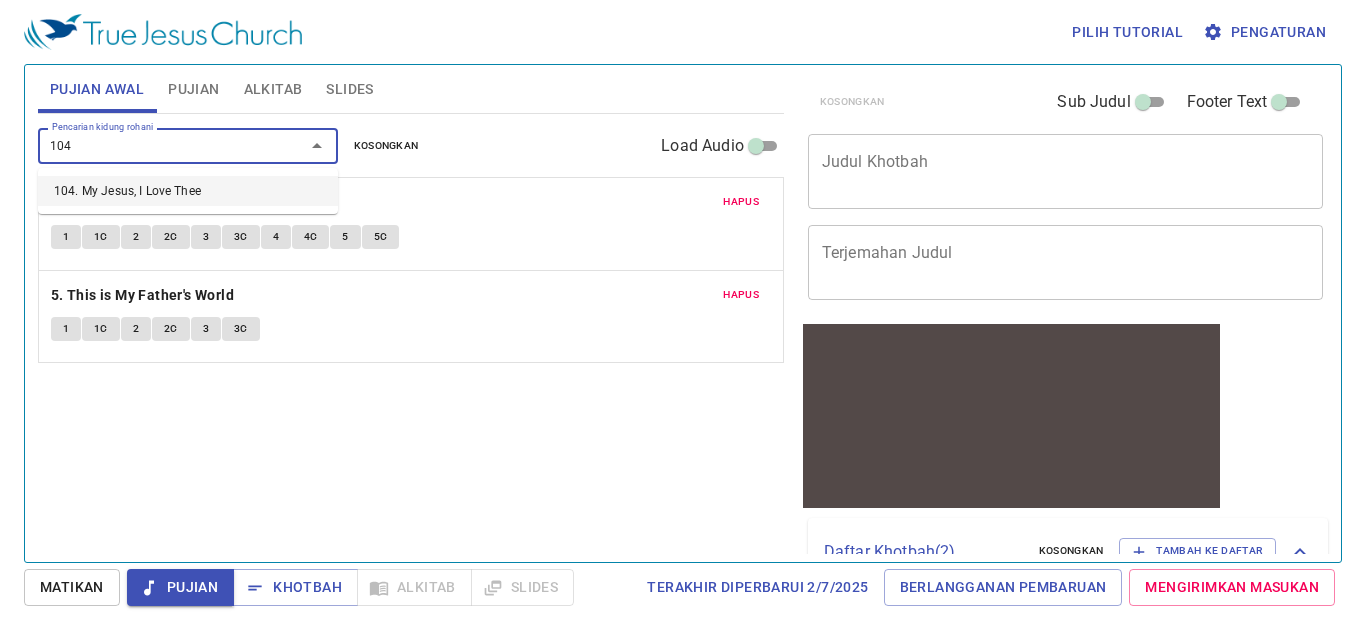 type 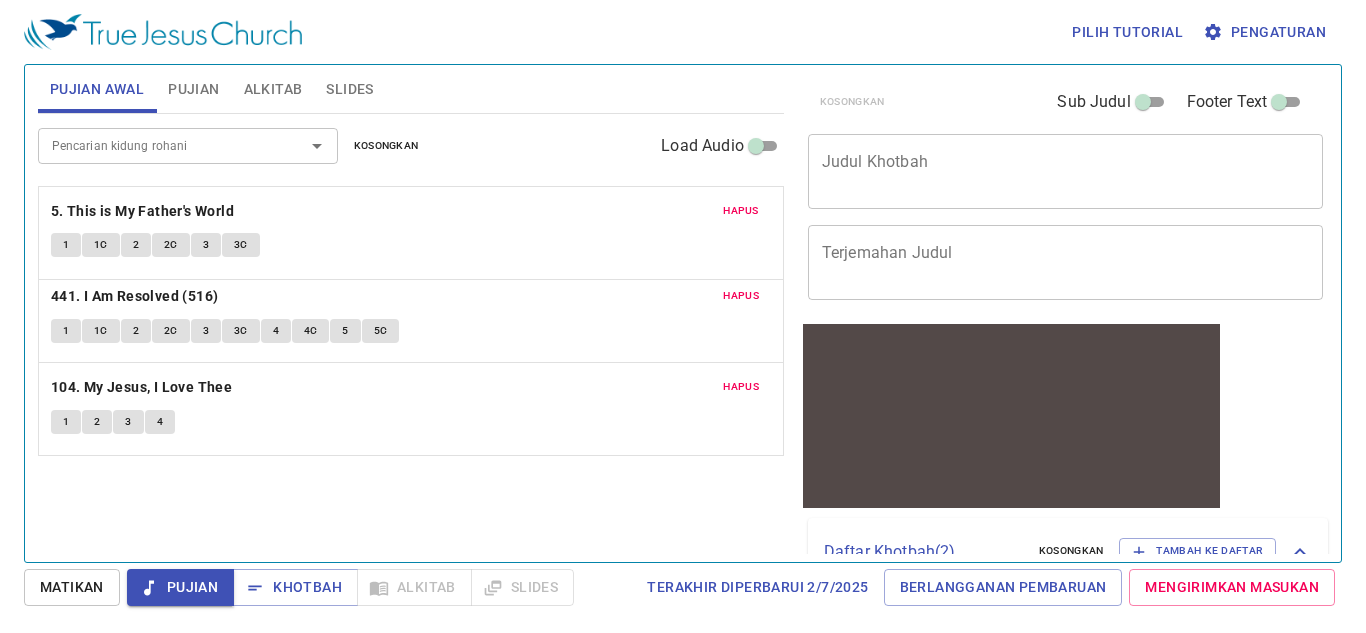 drag, startPoint x: 338, startPoint y: 310, endPoint x: 331, endPoint y: 212, distance: 98.24968 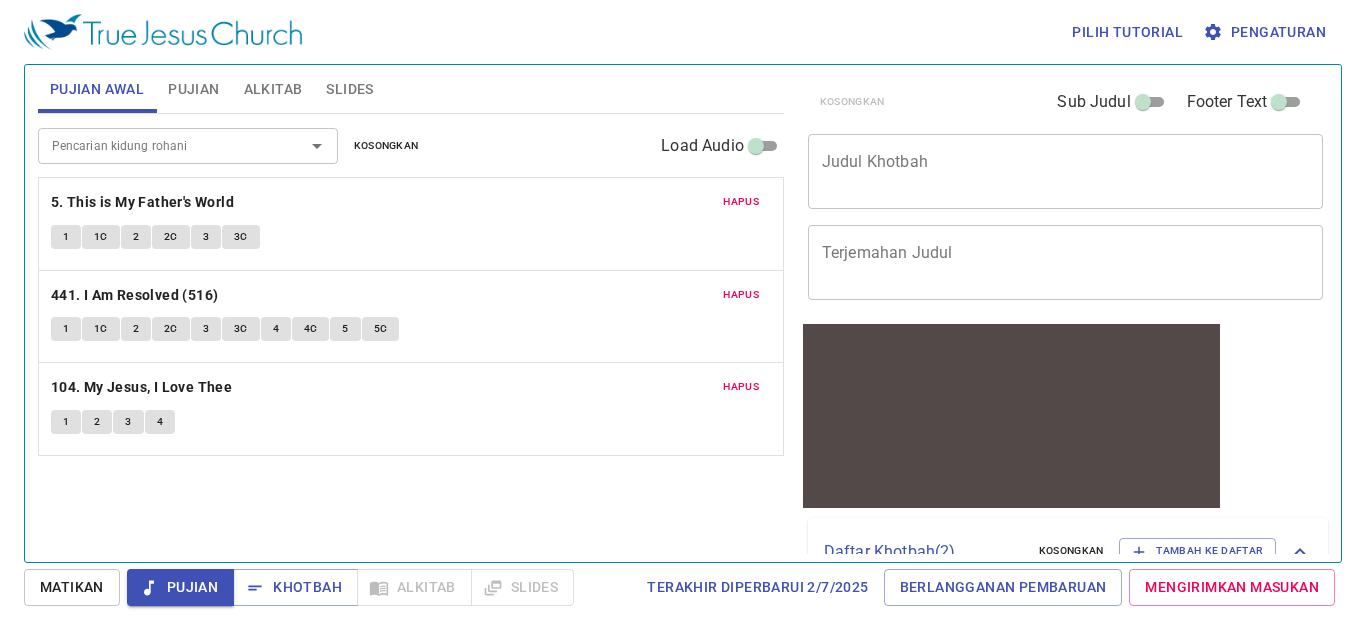 click on "Pujian" at bounding box center [193, 89] 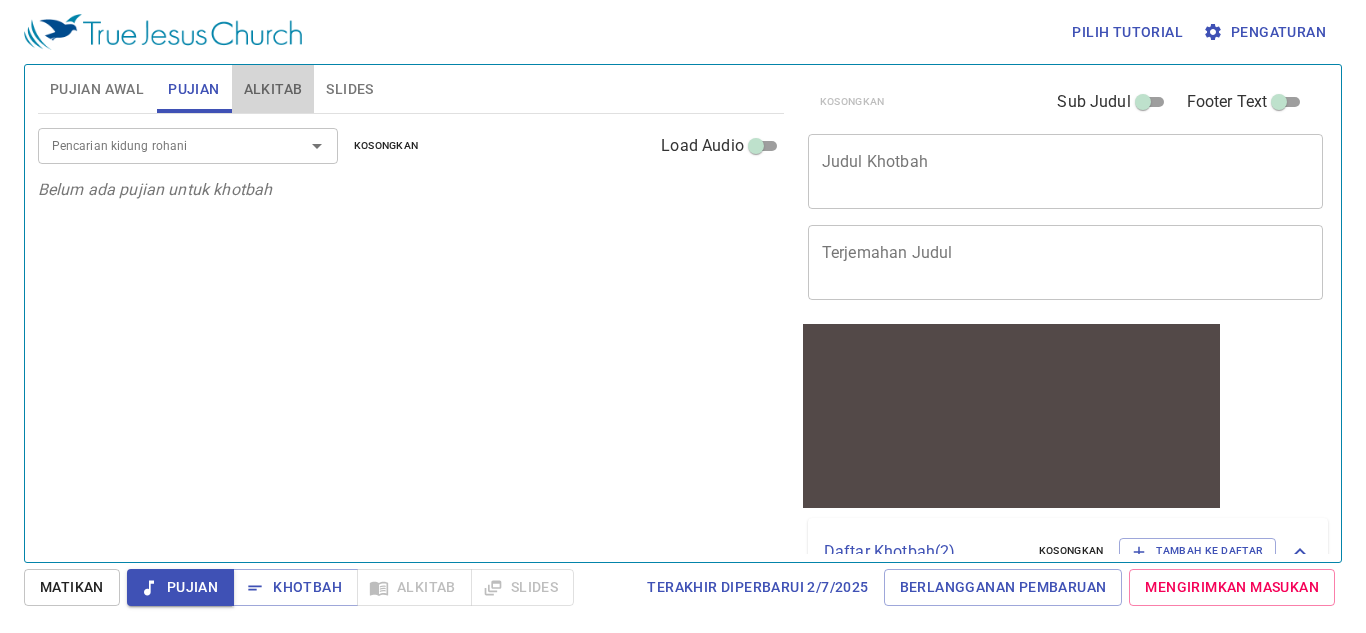 click on "Alkitab" at bounding box center (273, 89) 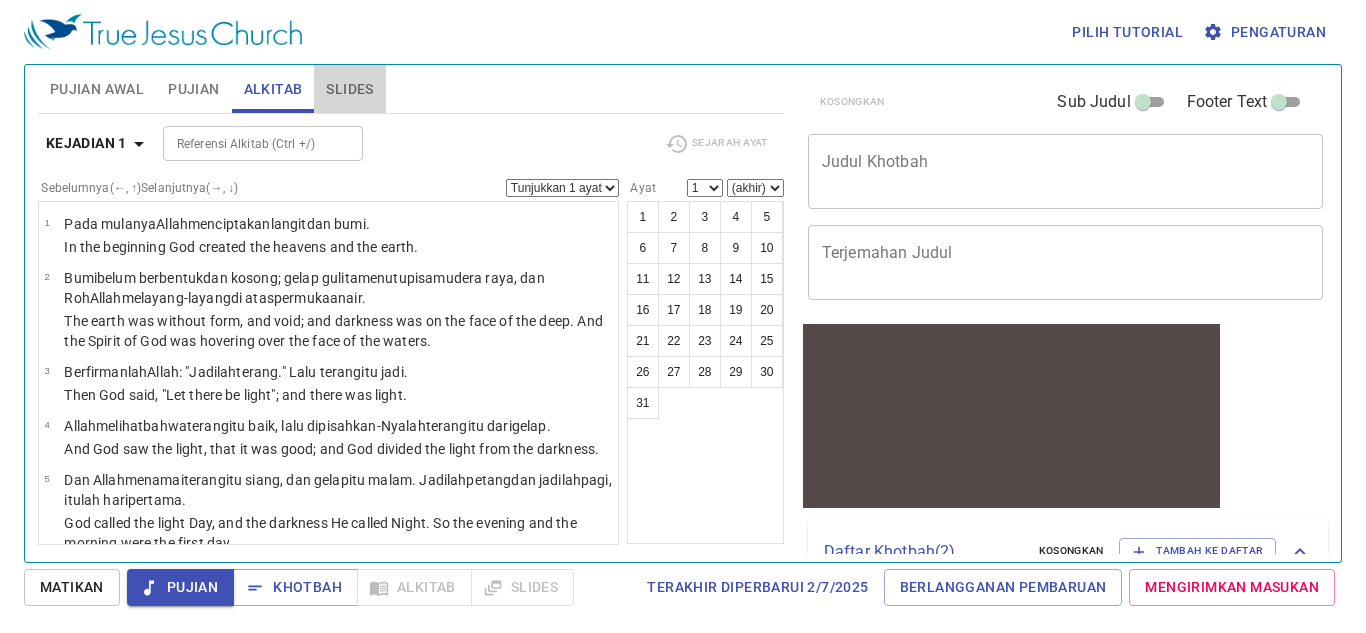 click on "Slides" at bounding box center (349, 89) 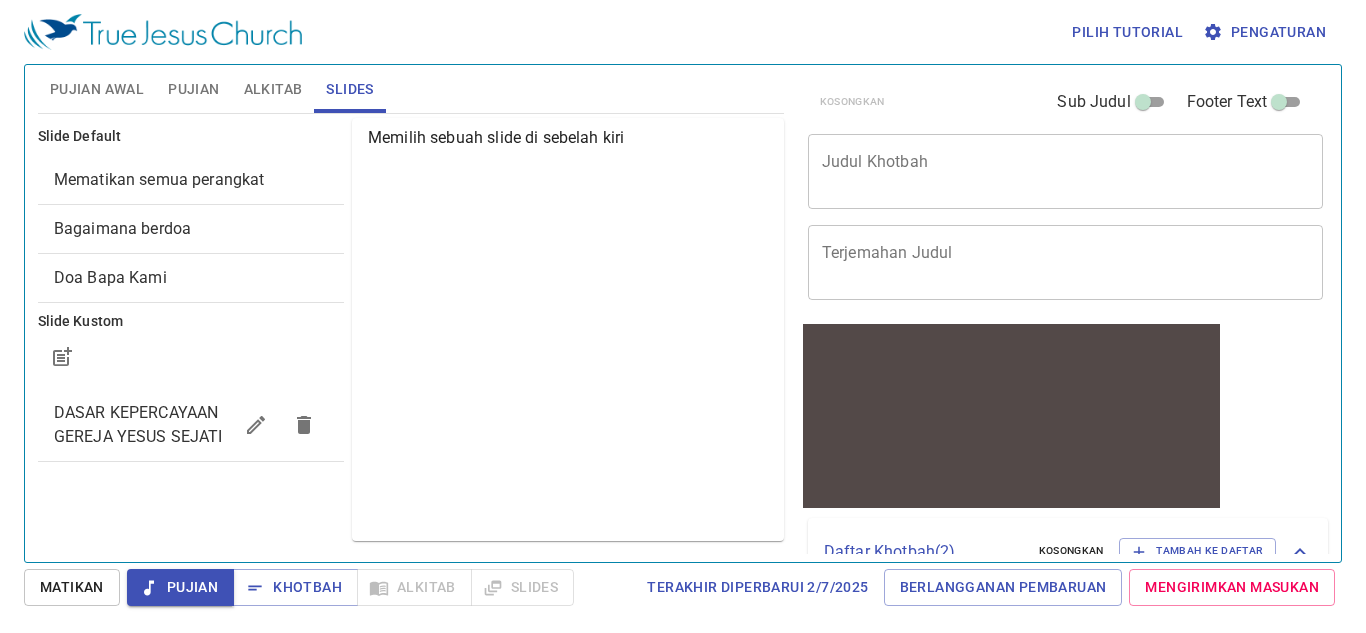 click on "Judul Khotbah" at bounding box center [1066, 171] 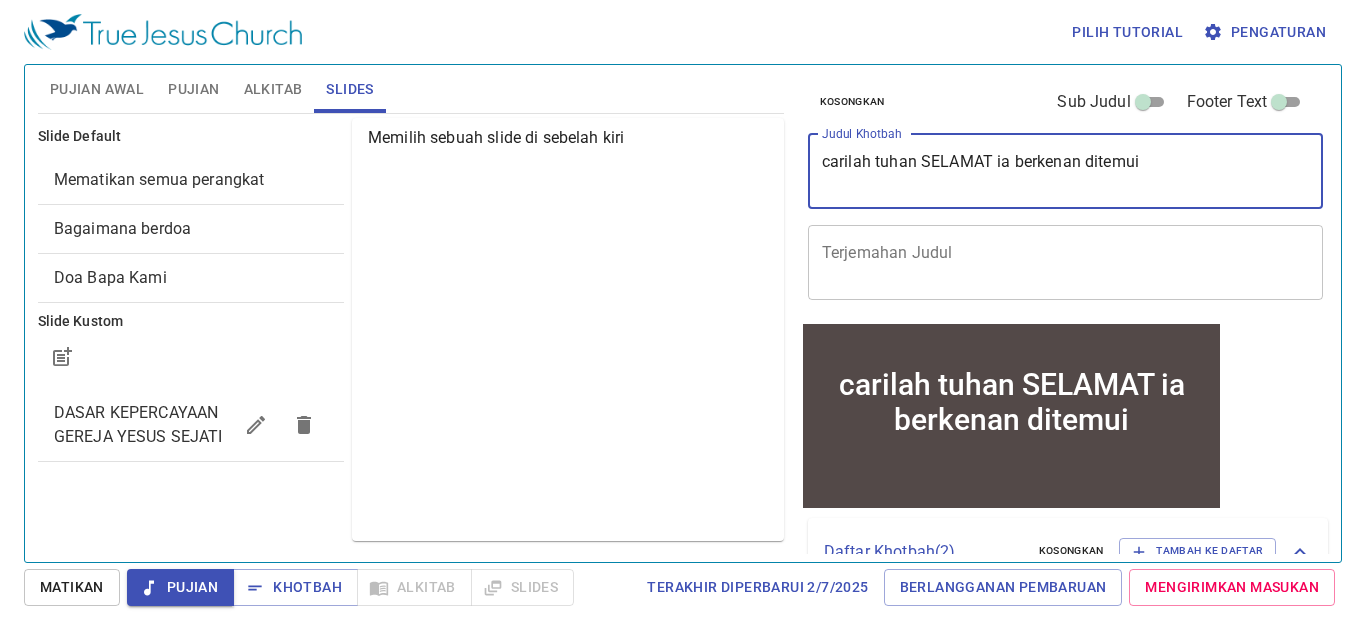 click on "carilah tuhan SELAMAT ia berkenan ditemui" at bounding box center (1066, 171) 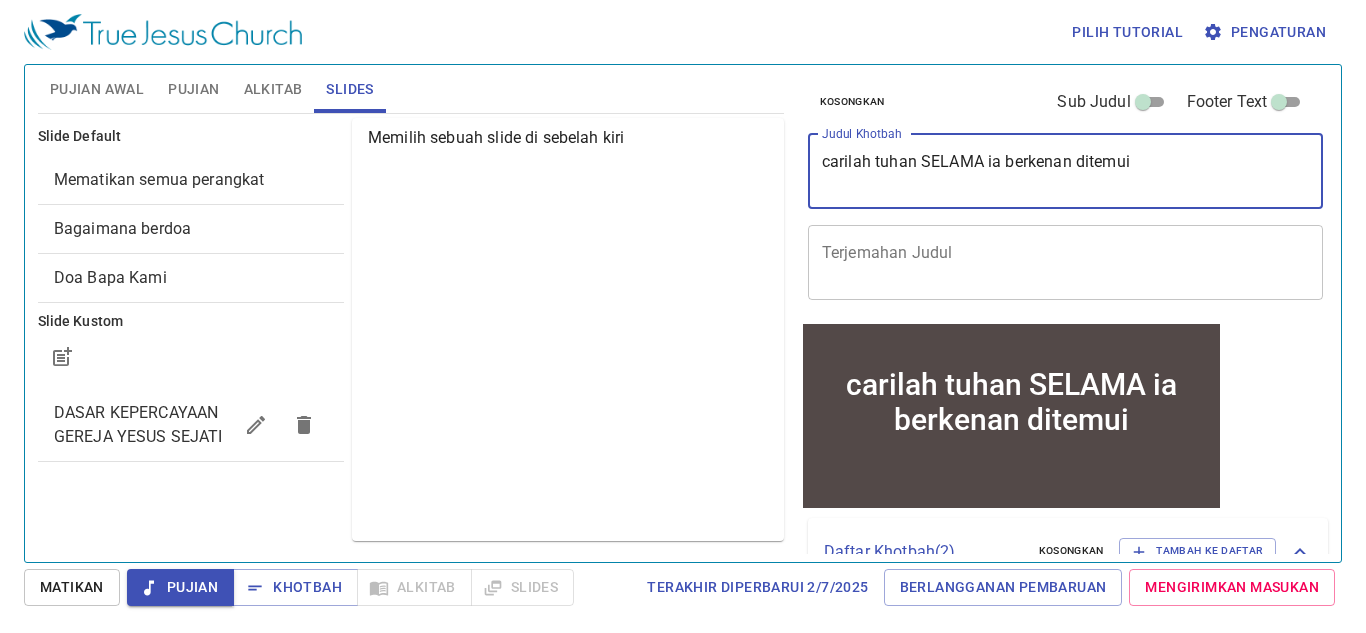 click on "carilah tuhan SELAMA ia berkenan ditemui" at bounding box center (1066, 171) 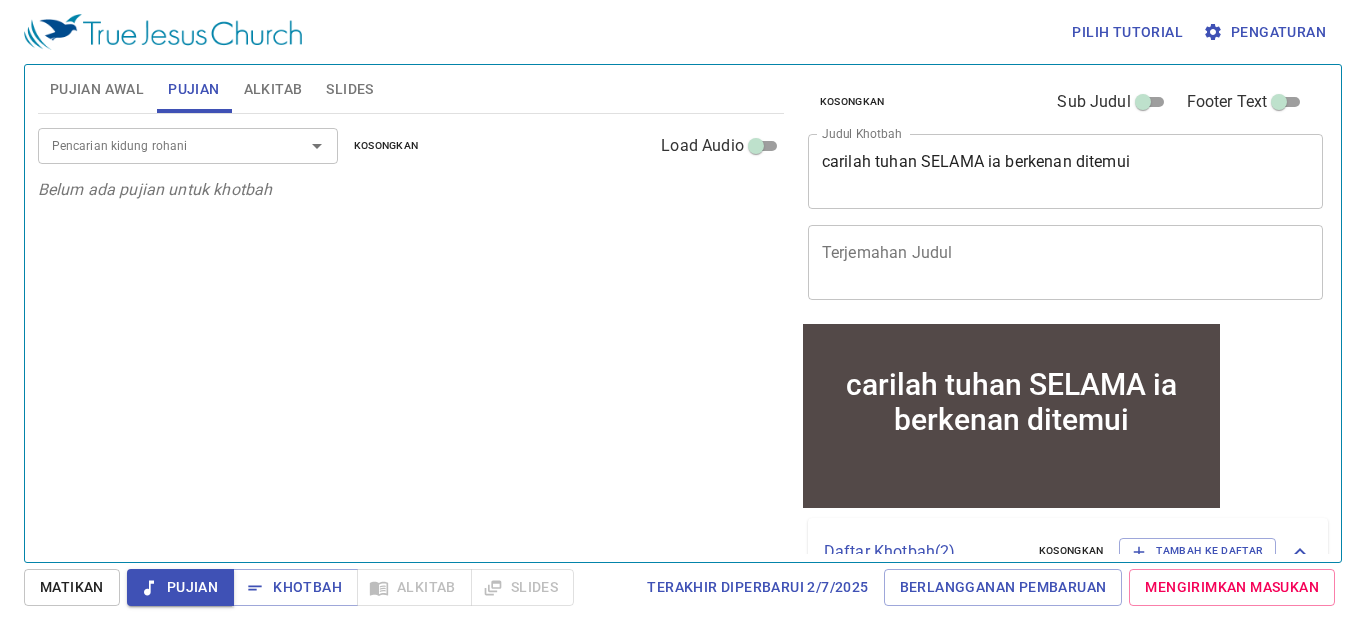 click on "Pencarian kidung rohani" at bounding box center (158, 145) 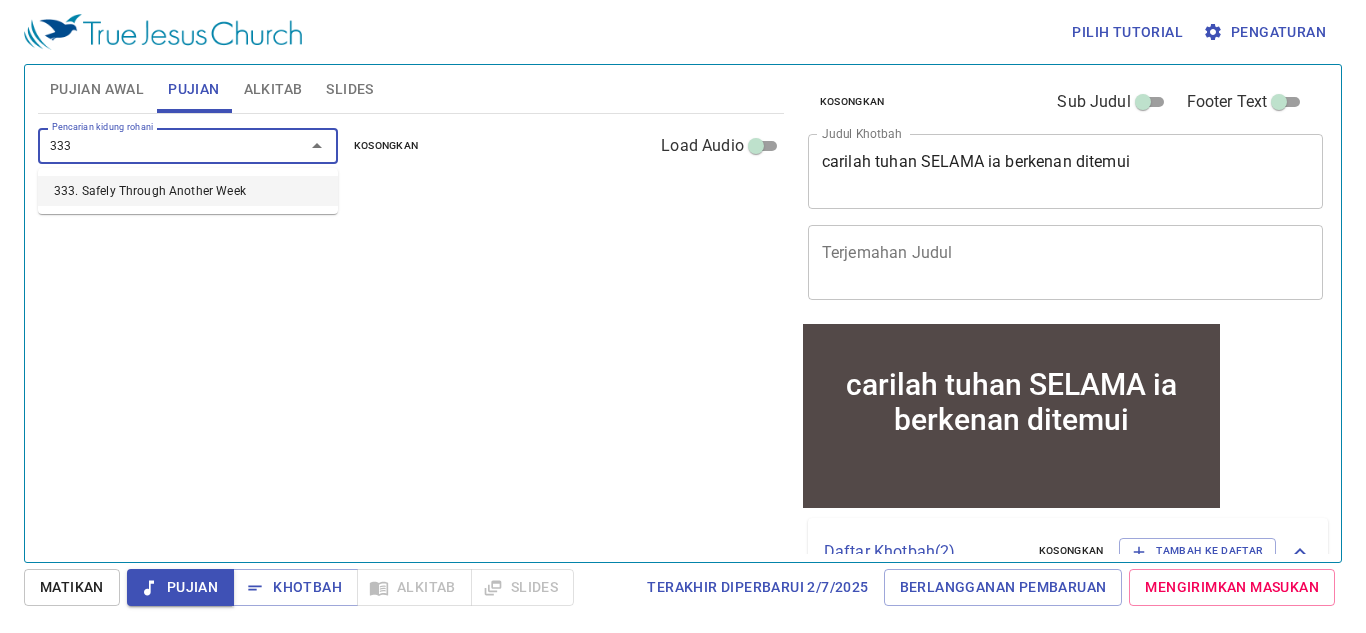 type on "333. Safely Through Another Week" 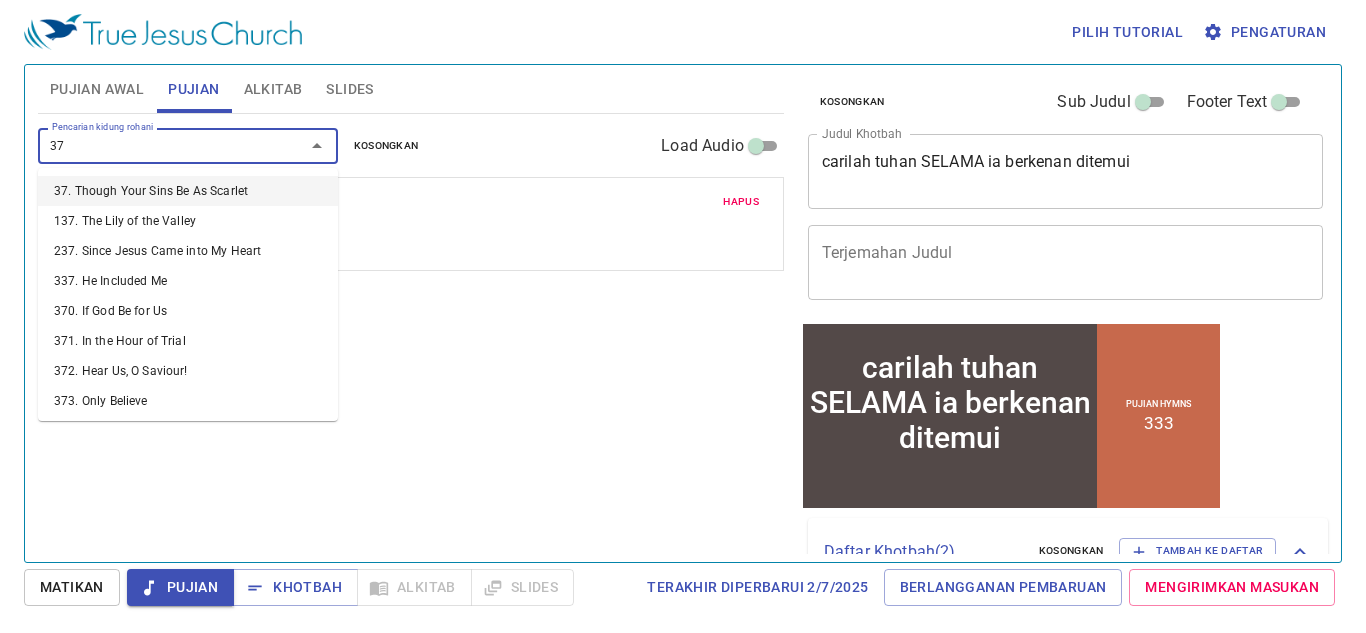 type on "379" 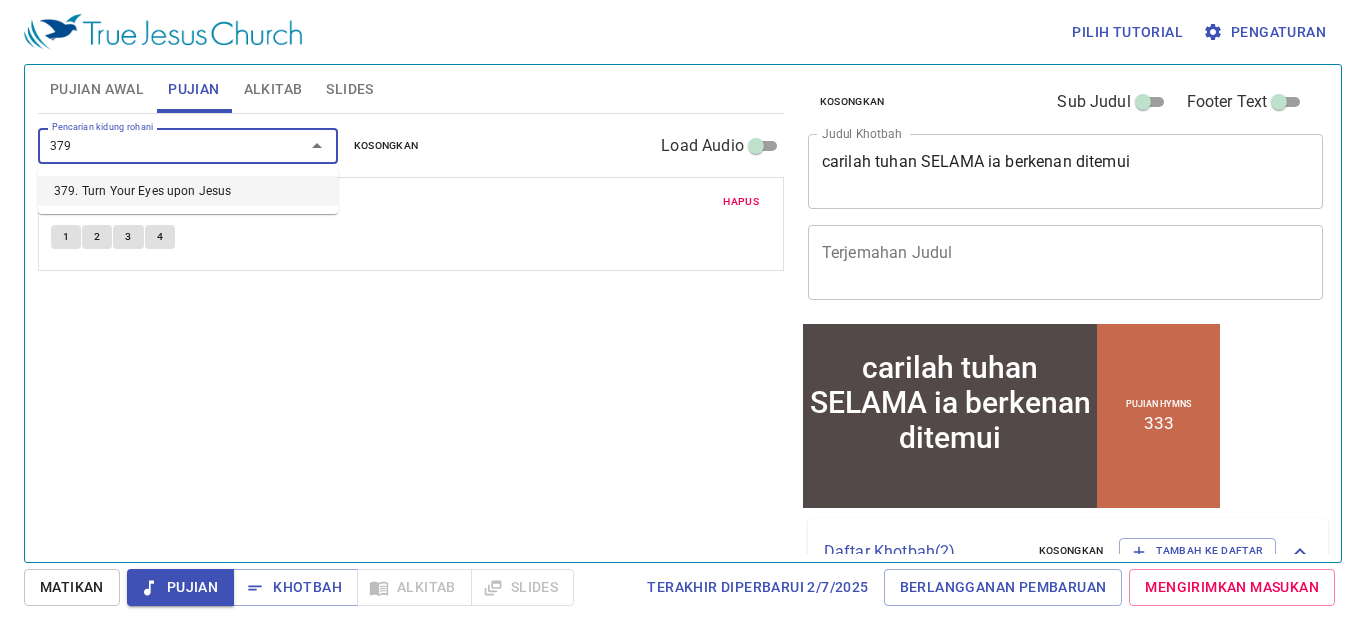 type 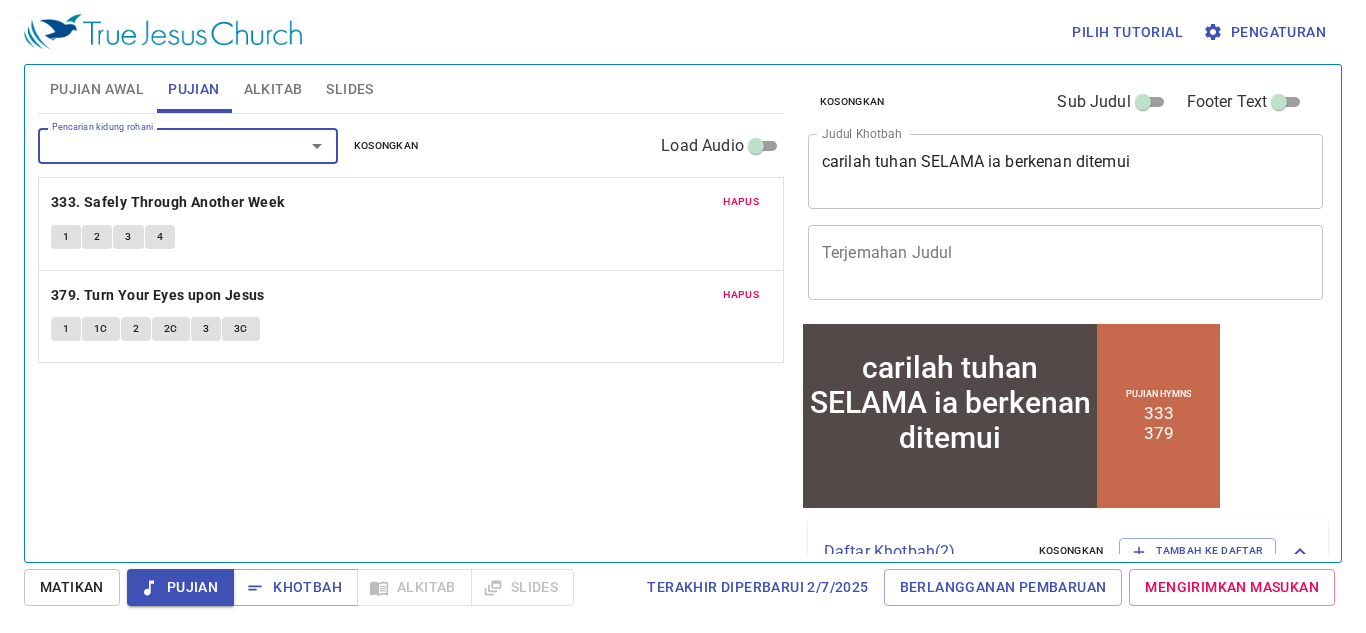 click on "carilah tuhan SELAMA ia berkenan ditemui" at bounding box center (1066, 171) 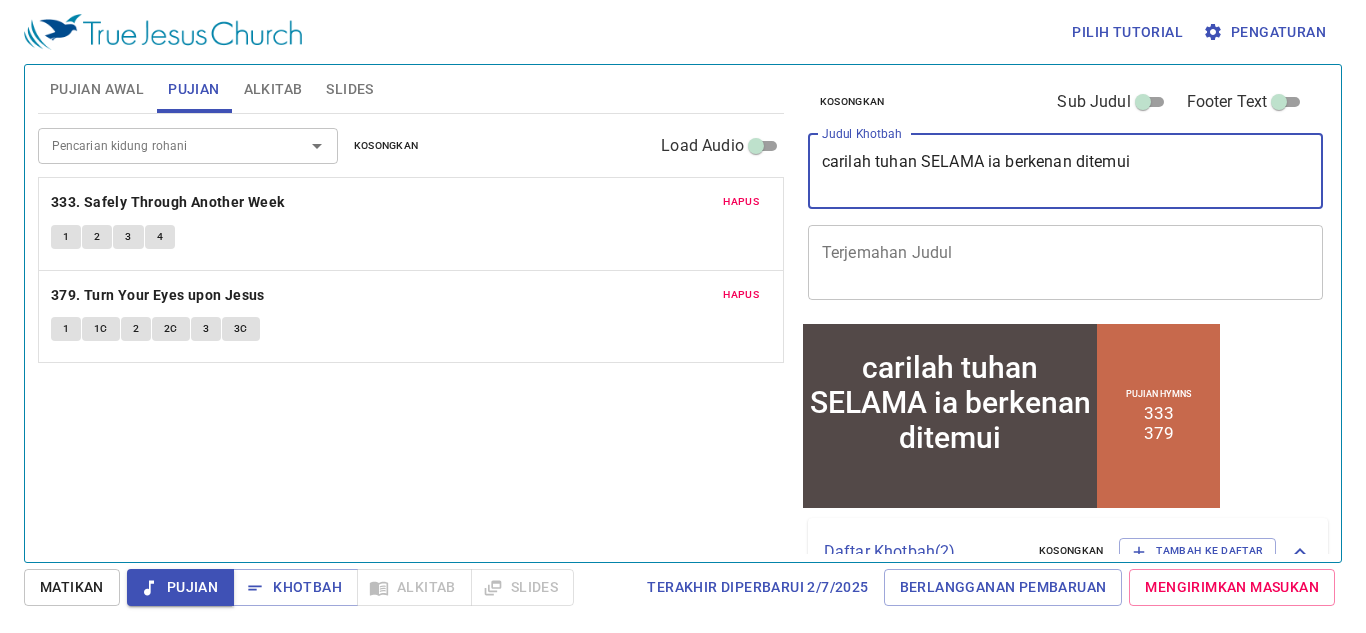 click on "carilah tuhan SELAMA ia berkenan ditemui" at bounding box center (1066, 171) 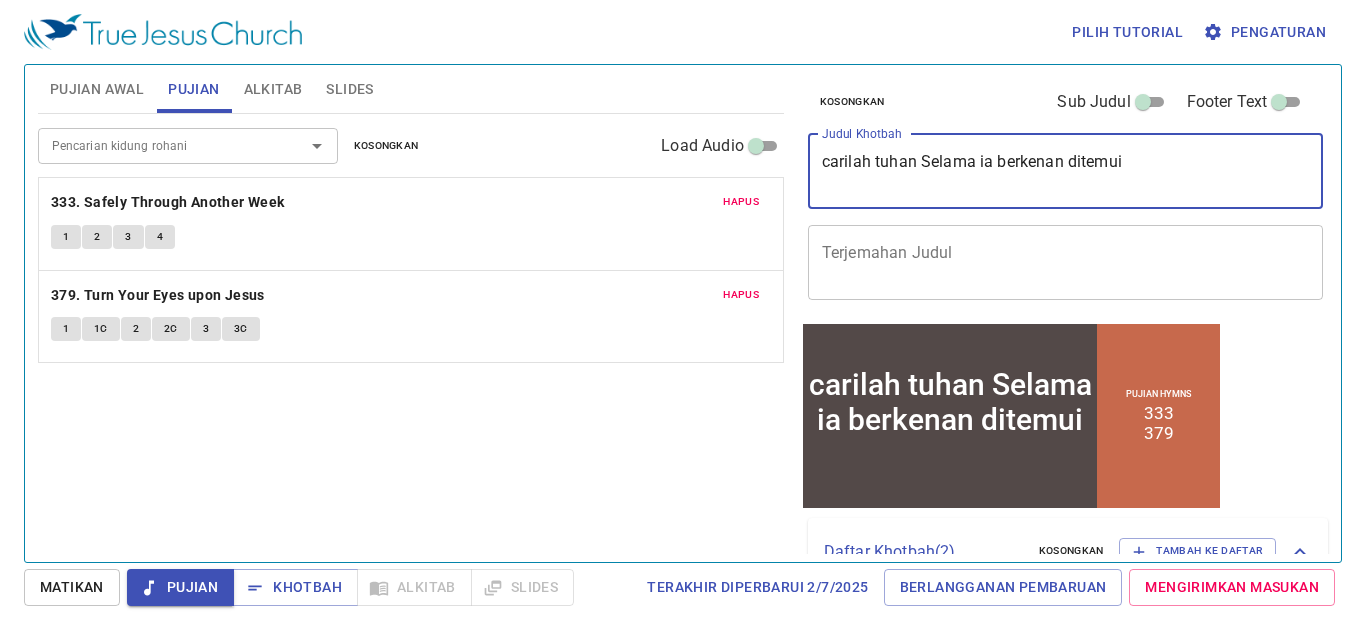 click on "carilah tuhan Selama ia berkenan ditemui" at bounding box center (1066, 171) 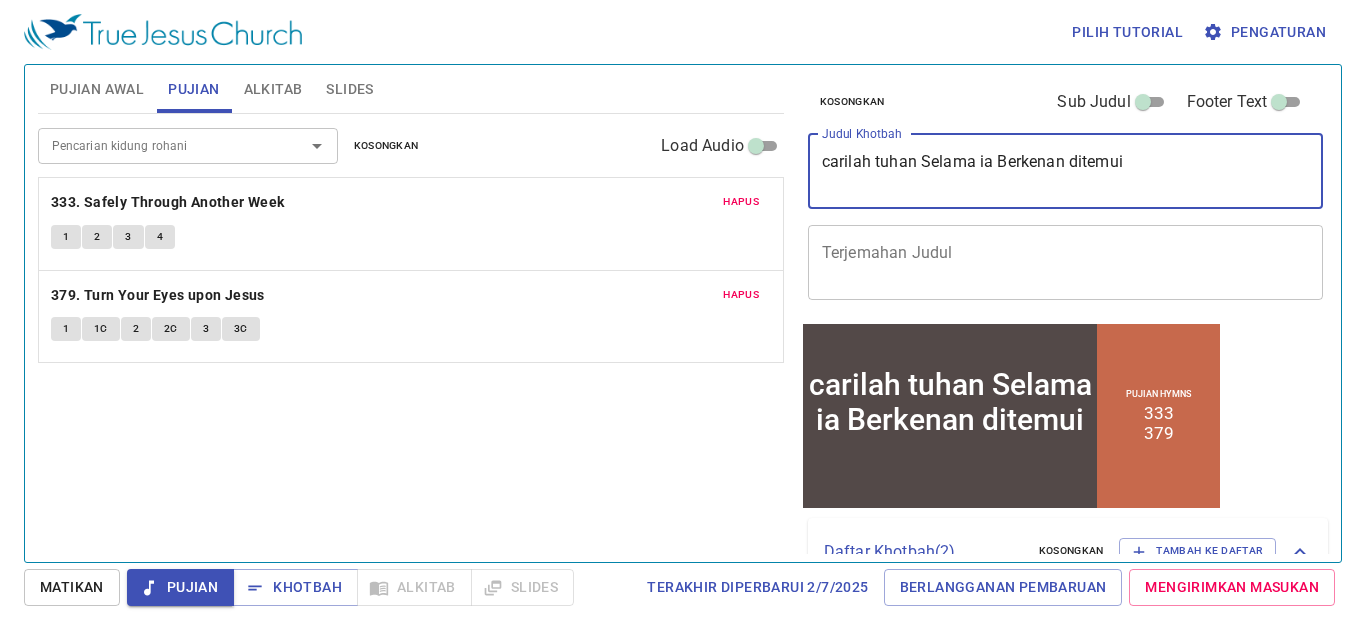 click on "carilah tuhan Selama ia Berkenan ditemui" at bounding box center (1066, 171) 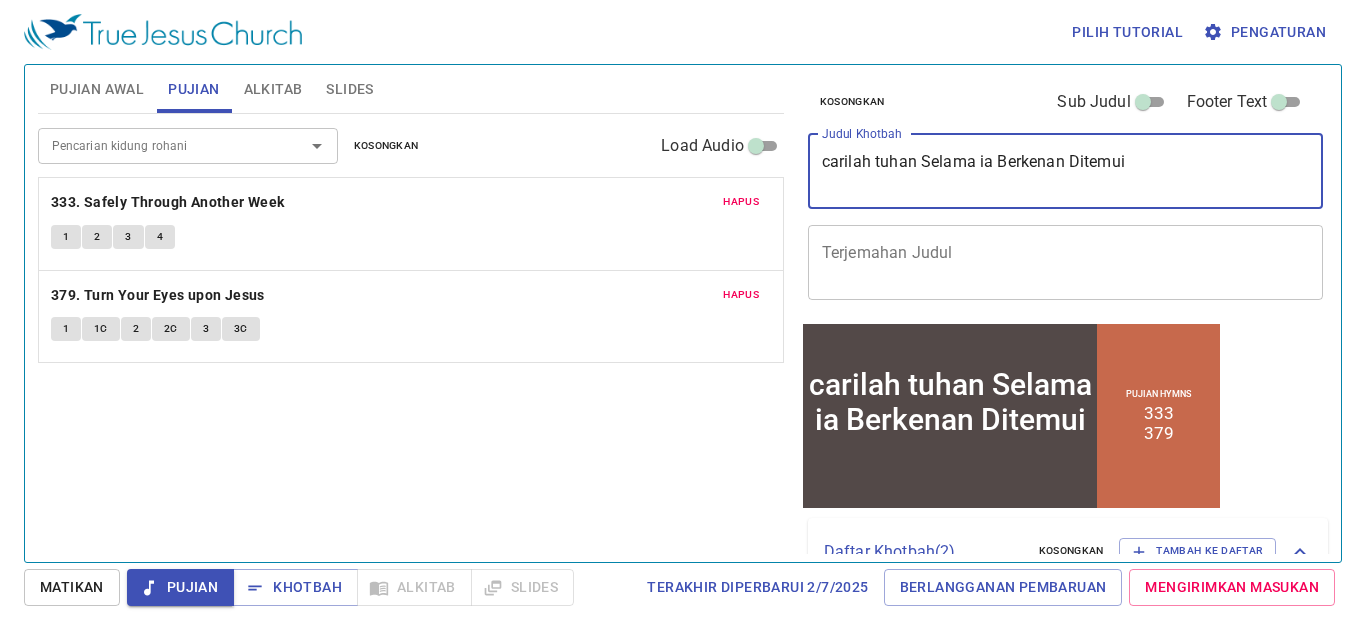 drag, startPoint x: 988, startPoint y: 159, endPoint x: 1025, endPoint y: 168, distance: 38.078865 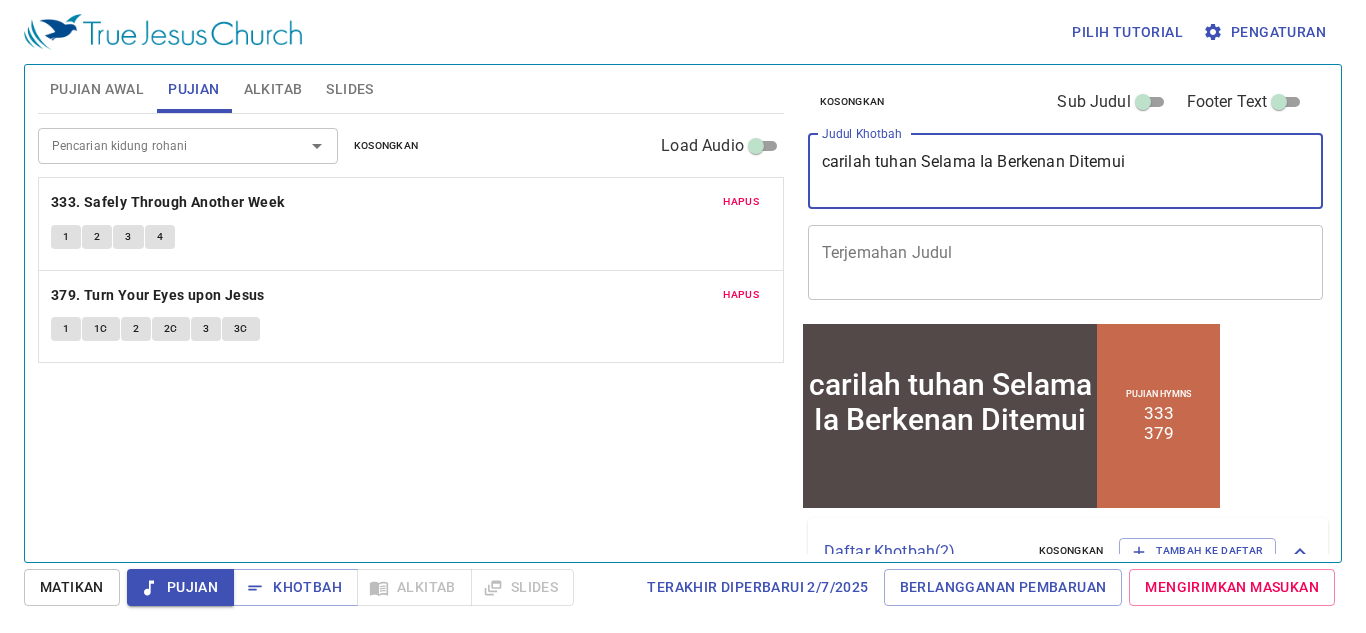 click on "carilah tuhan Selama Ia Berkenan Ditemui" at bounding box center (1066, 171) 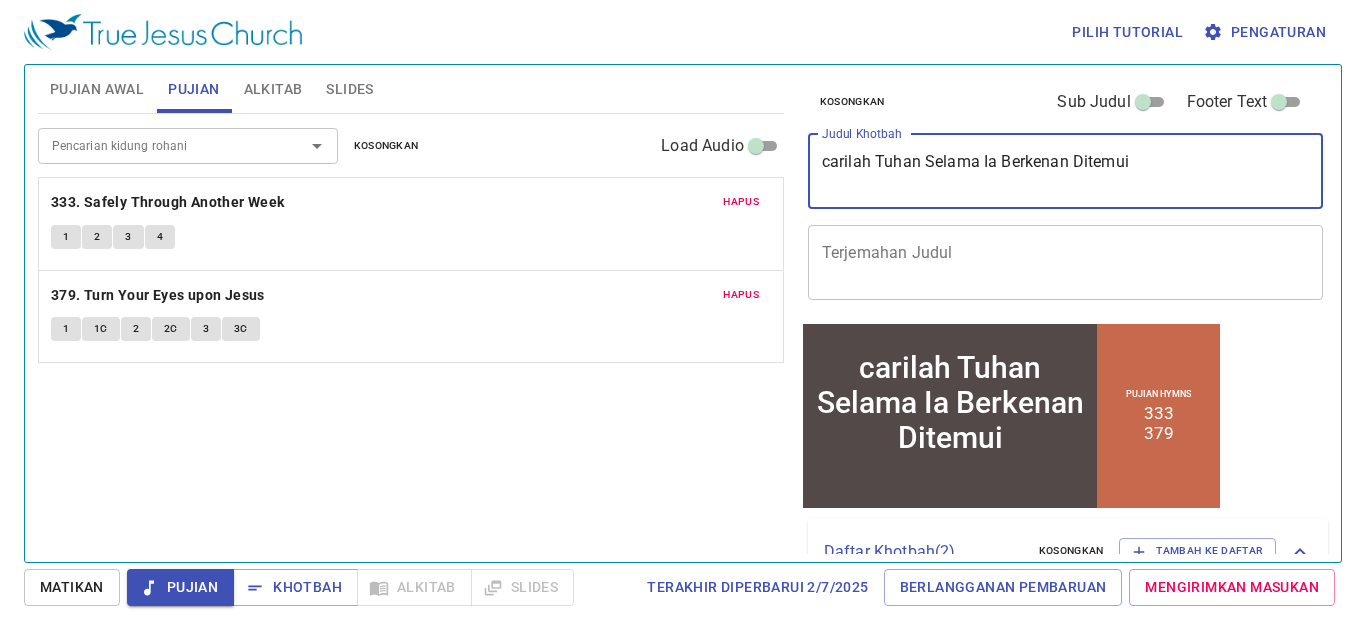 click on "carilah Tuhan Selama Ia Berkenan Ditemui" at bounding box center [1066, 171] 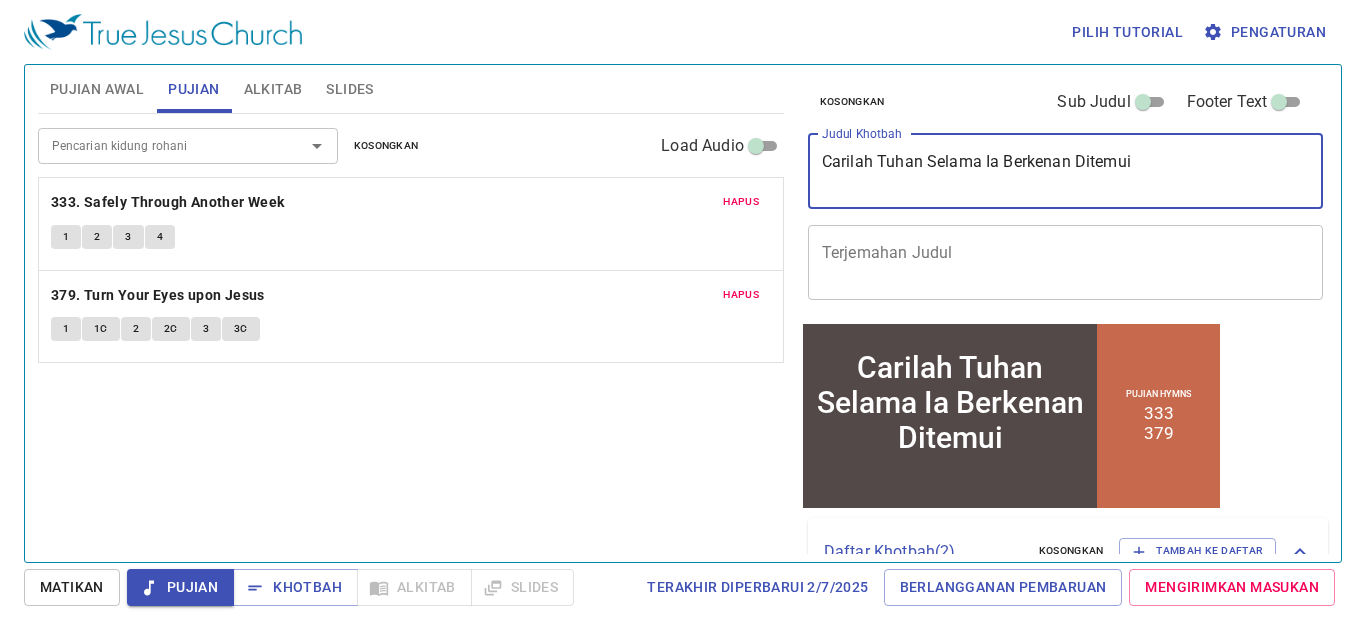 type on "Carilah Tuhan Selama Ia Berkenan Ditemui" 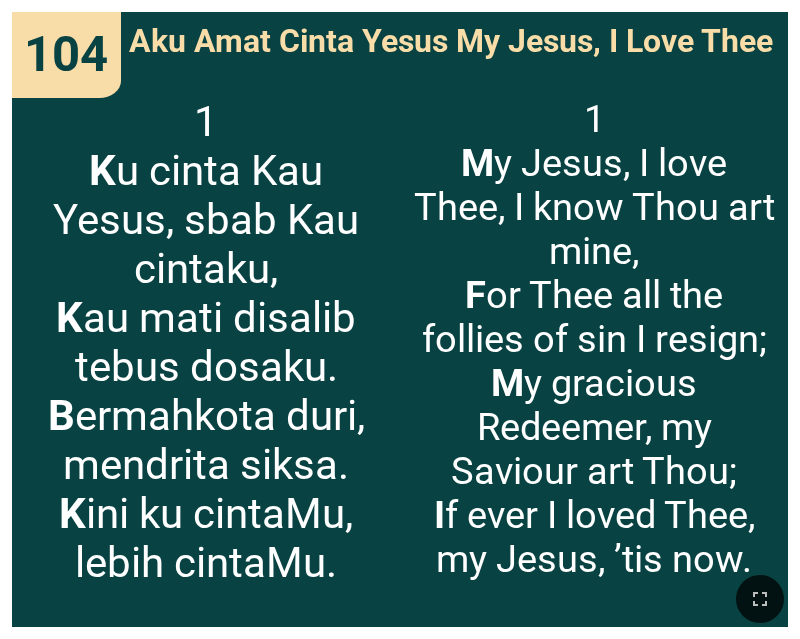 scroll, scrollTop: 0, scrollLeft: 0, axis: both 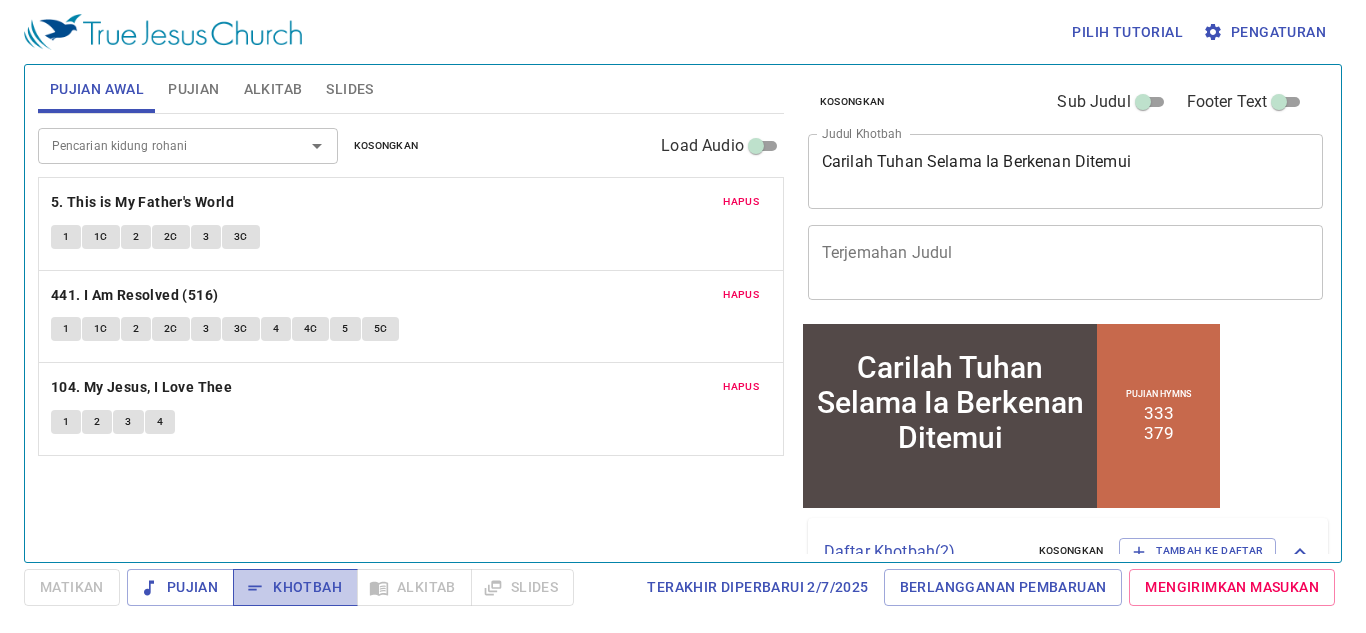 click on "Khotbah" at bounding box center (295, 587) 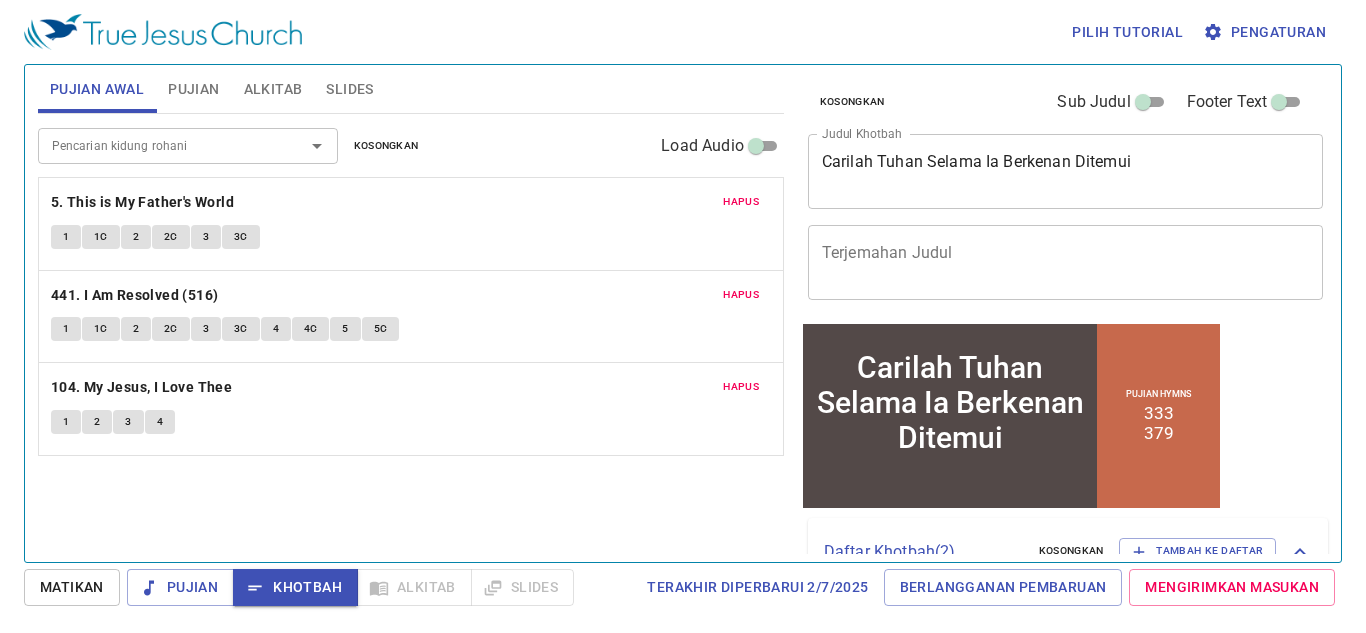 click on "Pencarian kidung rohani Pencarian kidung rohani   Kosongkan Load Audio Hapus 5. This is My Father's World   1 1C 2 2C 3 3C Hapus 441. I Am Resolved (516)   1 1C 2 2C 3 3C 4 4C 5 5C Hapus 104. My Jesus, I Love Thee   1 2 3 4" at bounding box center (411, 329) 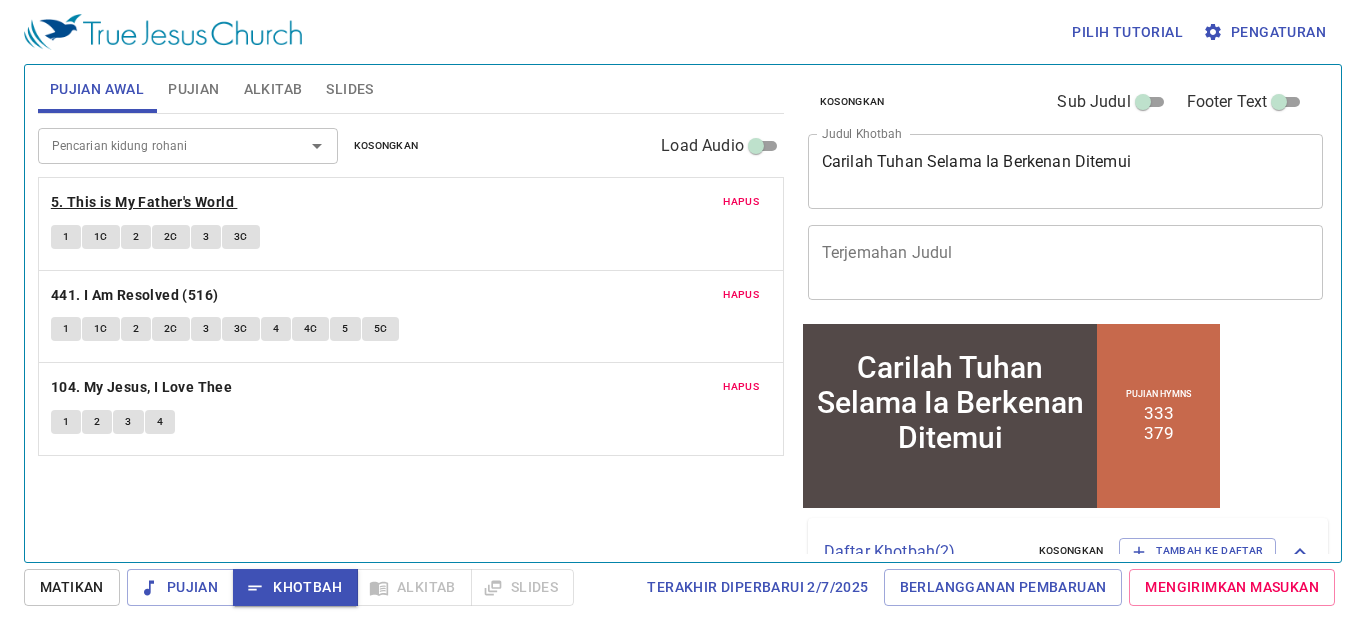 click on "5. This is My Father's World" at bounding box center (142, 202) 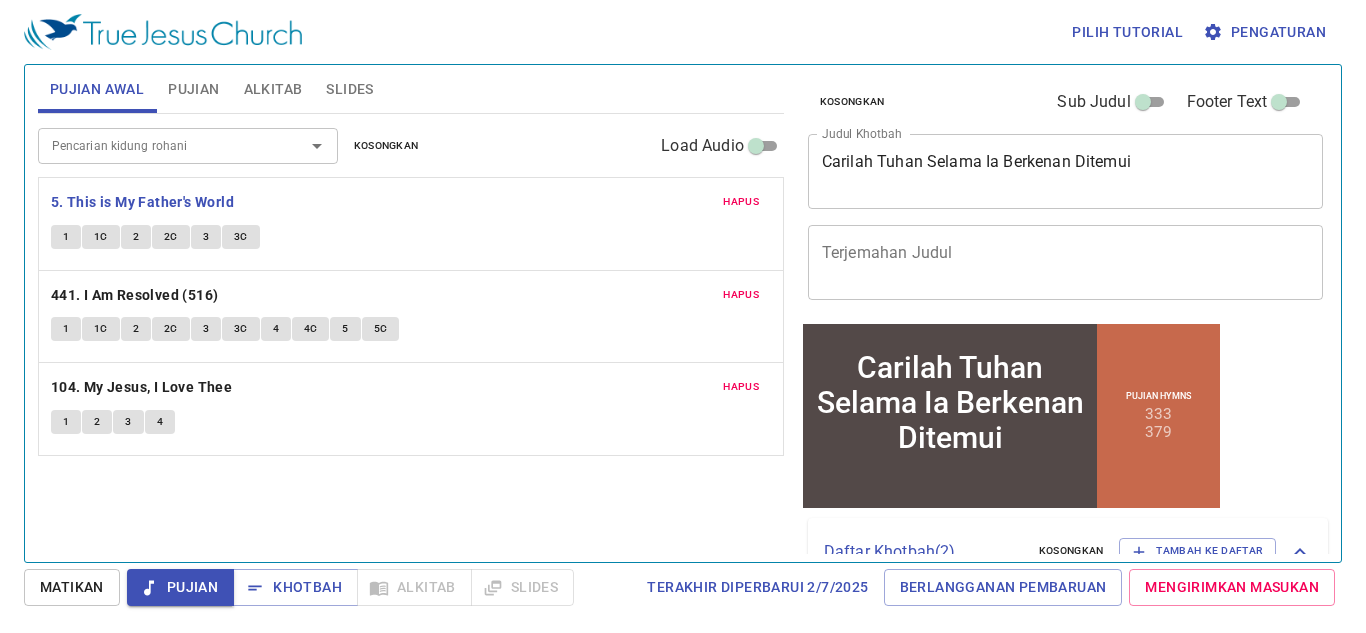 type 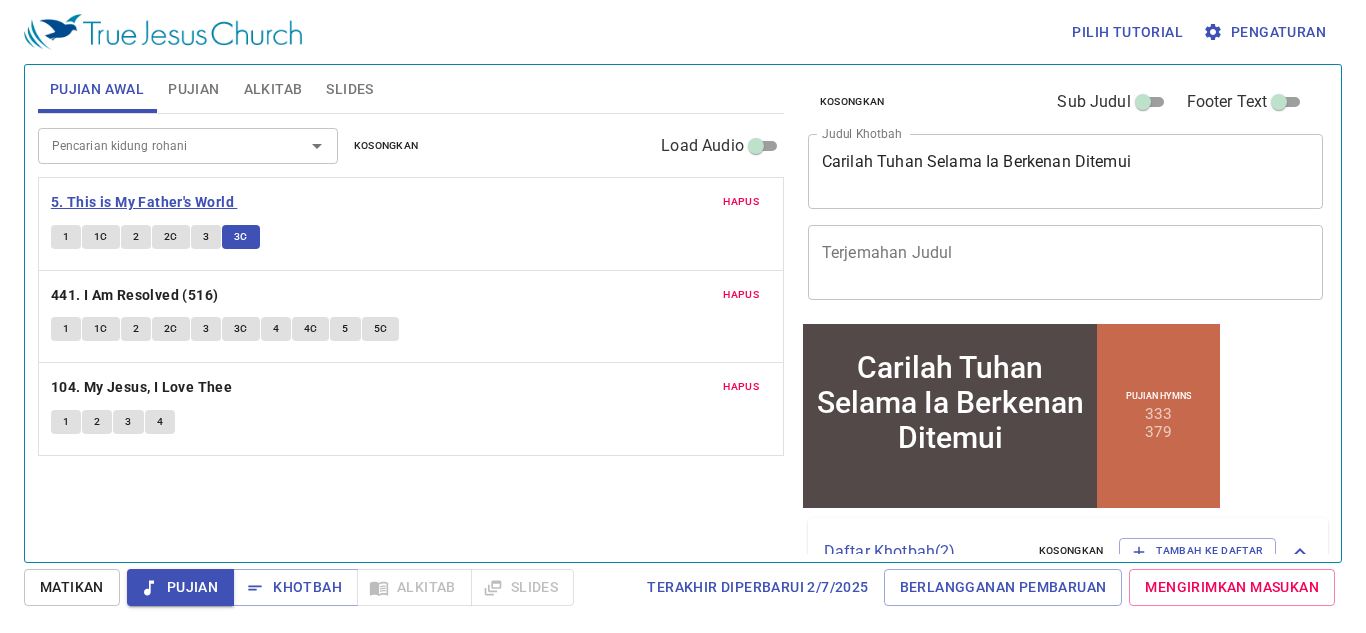 click on "5. This is My Father's World" at bounding box center [142, 202] 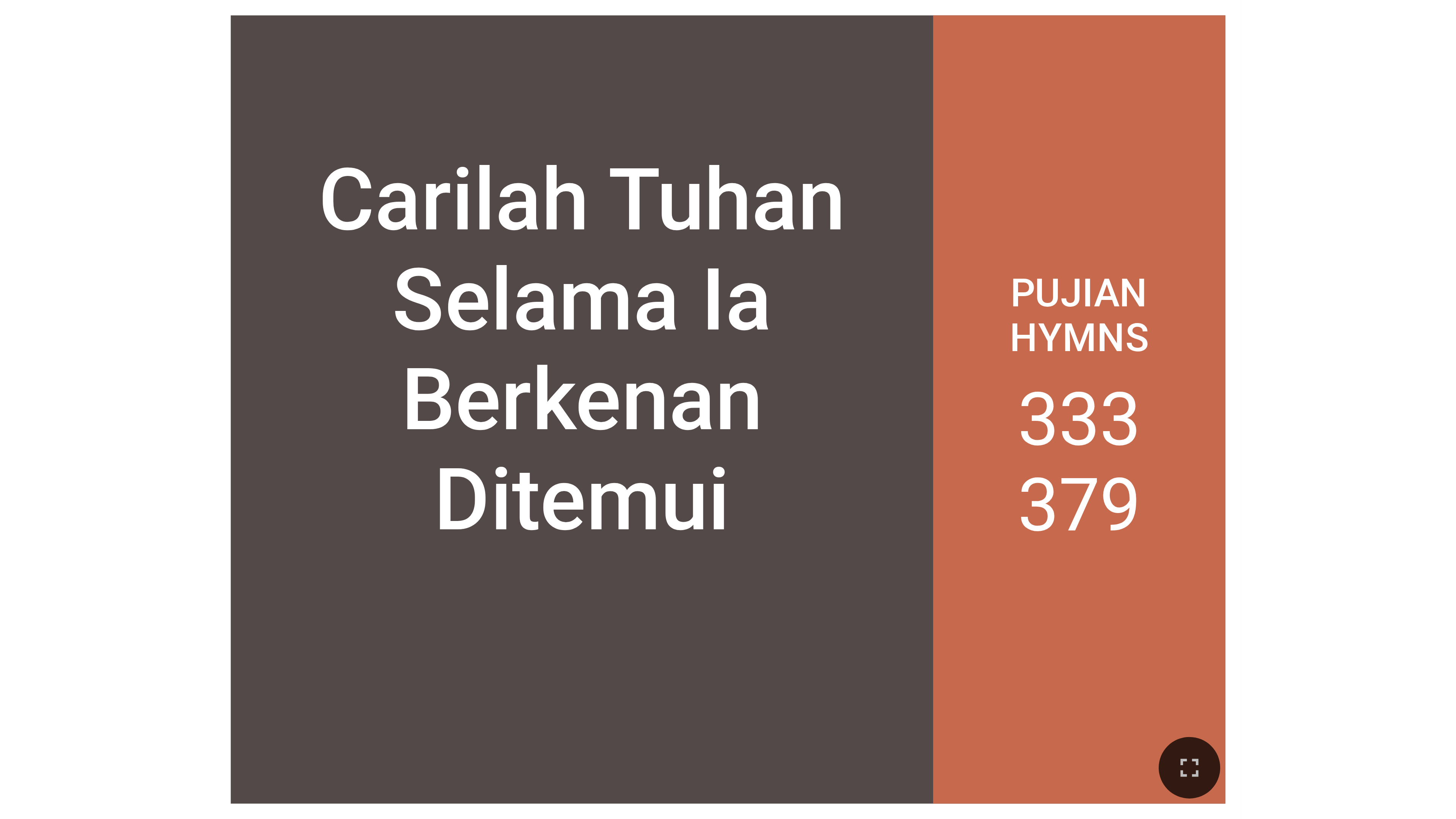 scroll, scrollTop: 0, scrollLeft: 0, axis: both 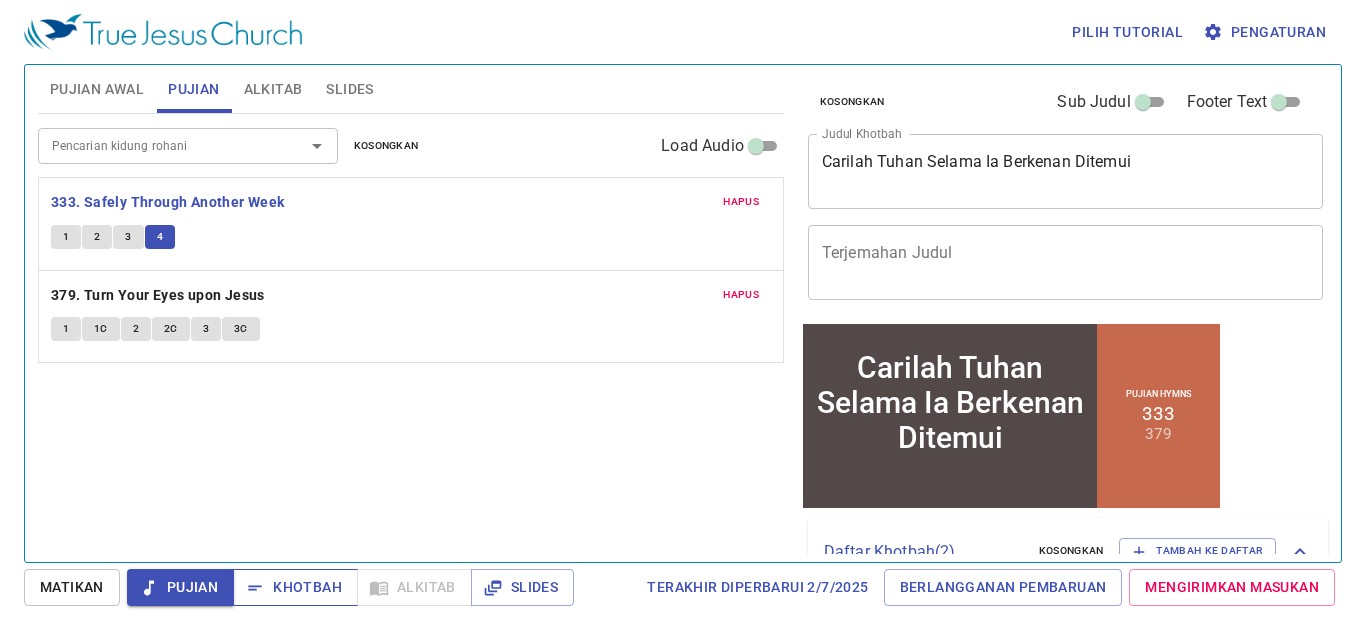 click on "Khotbah" at bounding box center [295, 587] 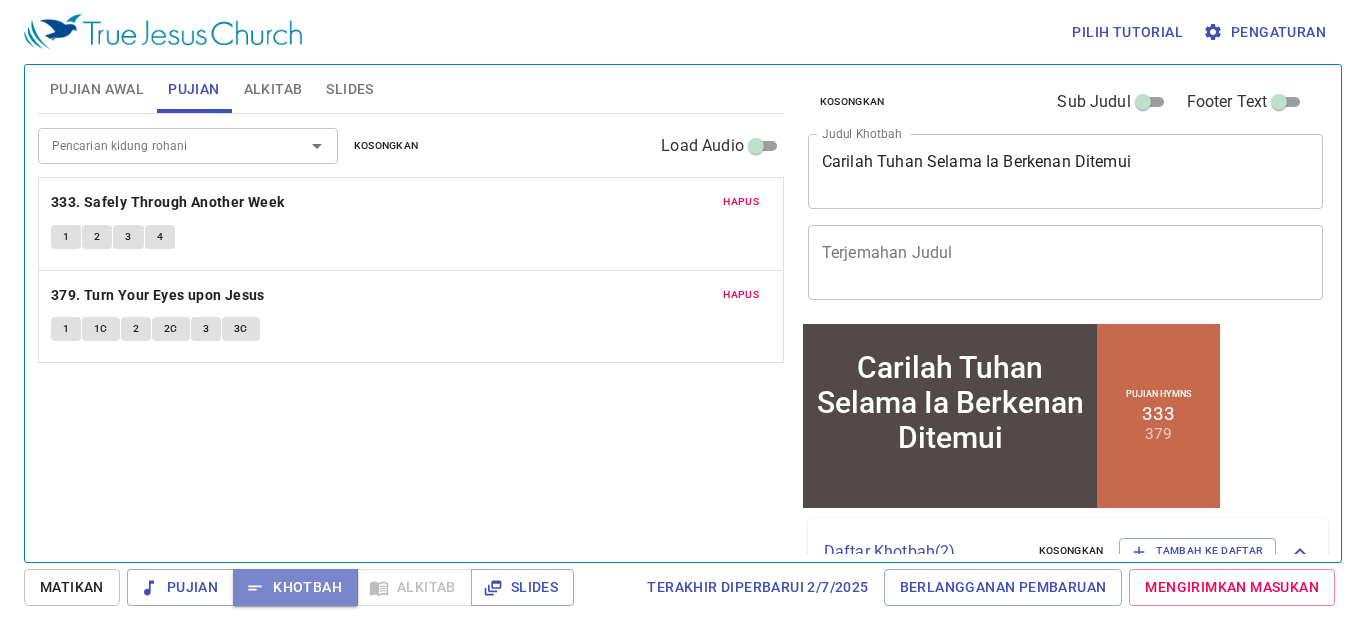 click on "Khotbah" at bounding box center (295, 587) 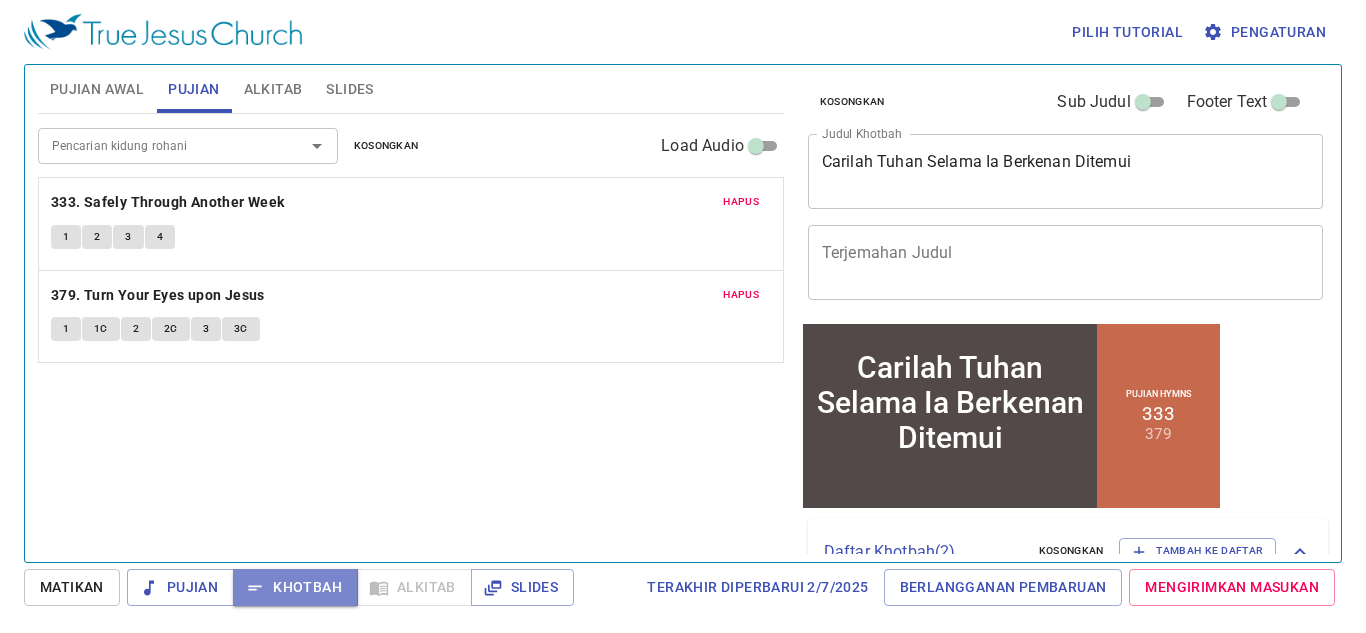 click on "Khotbah" at bounding box center [295, 587] 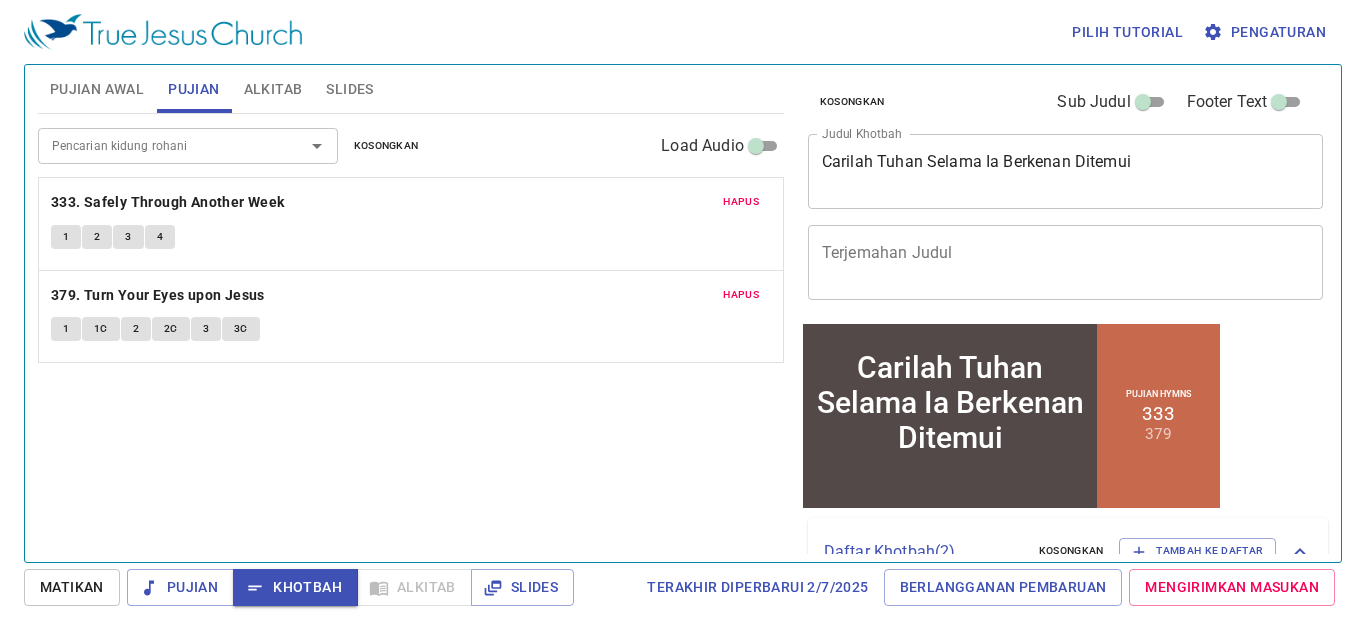 click on "Khotbah" at bounding box center (295, 587) 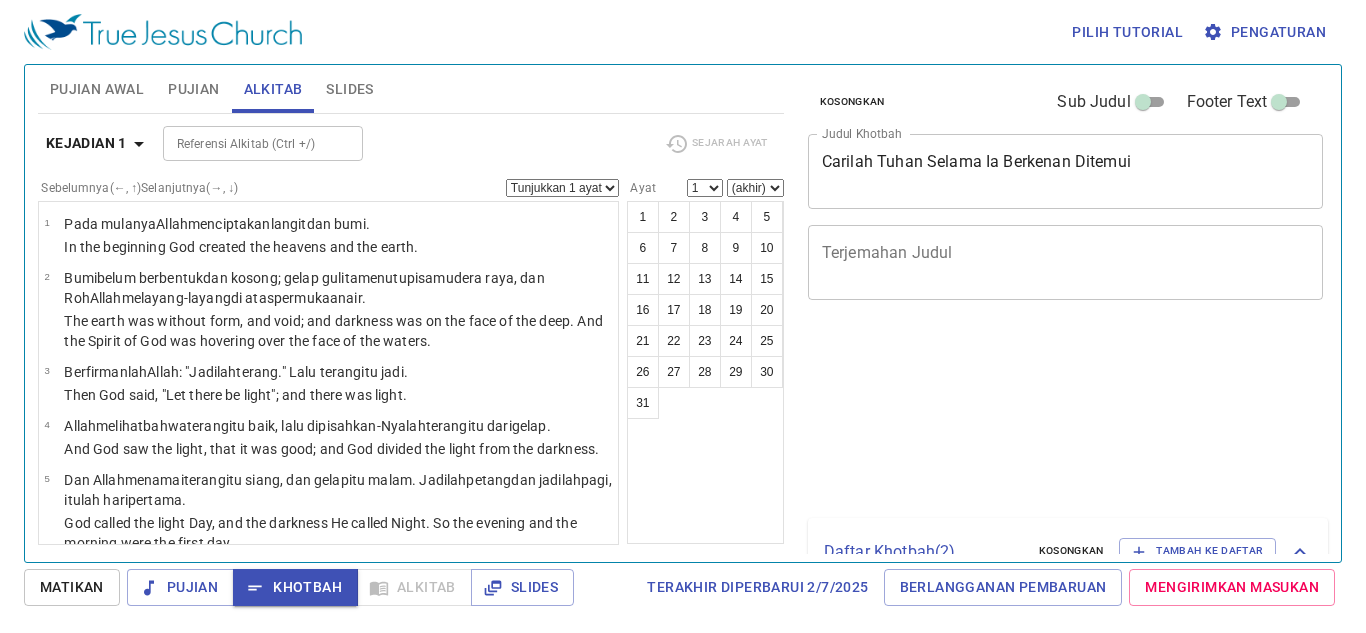 scroll, scrollTop: 0, scrollLeft: 0, axis: both 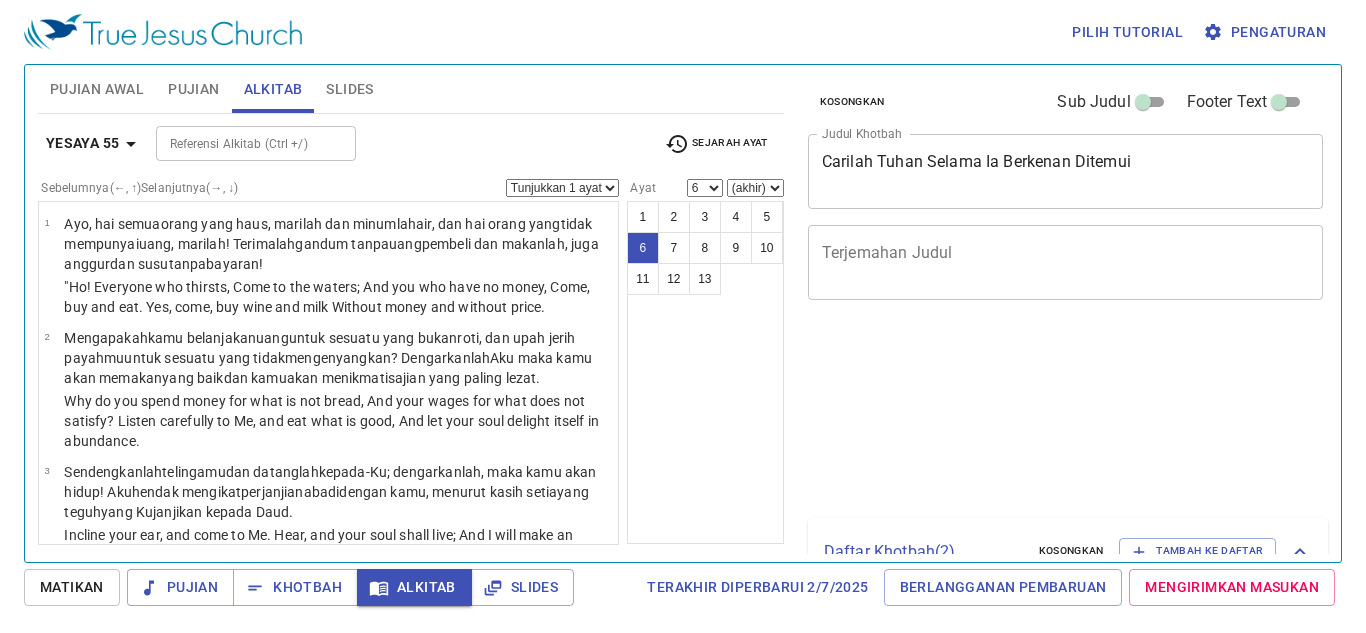 select on "6" 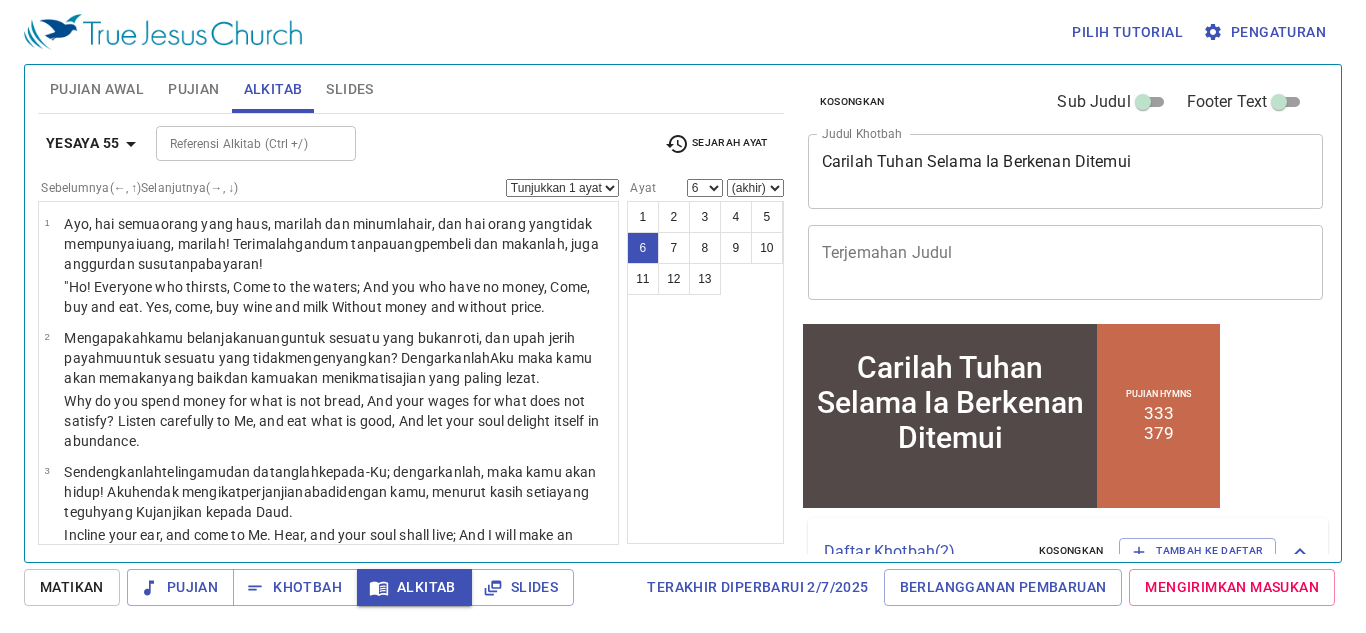 scroll, scrollTop: 1, scrollLeft: 0, axis: vertical 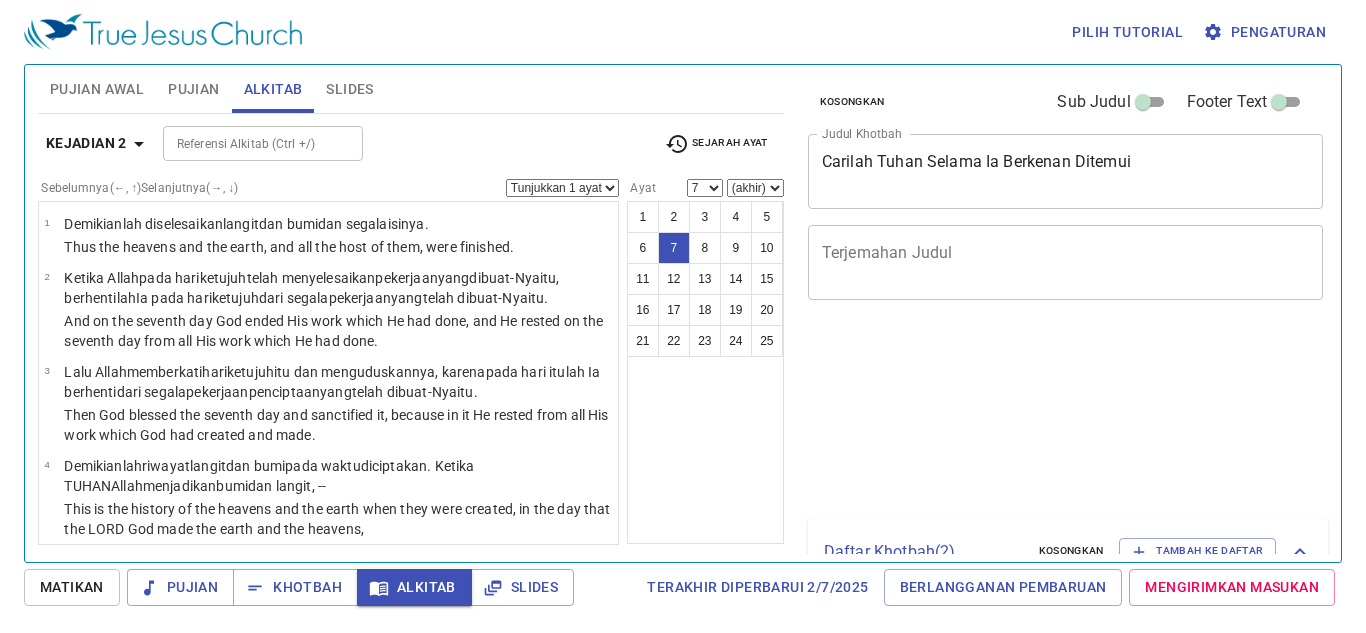 select on "7" 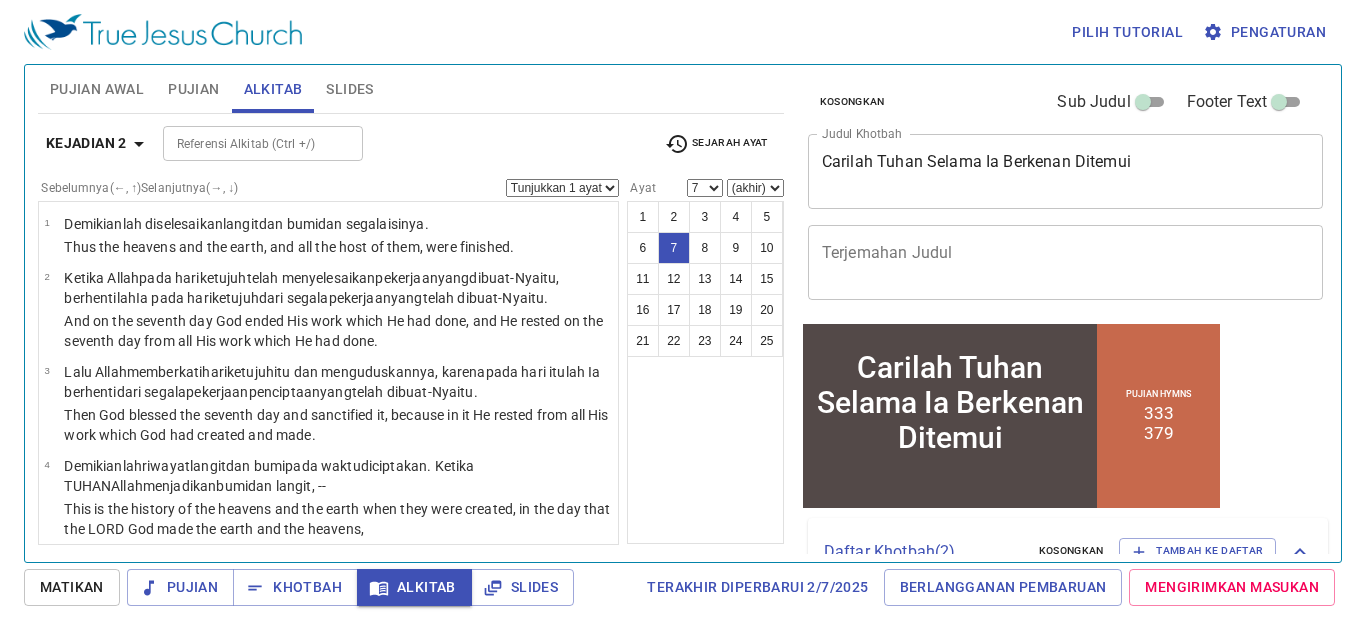 scroll, scrollTop: 1, scrollLeft: 0, axis: vertical 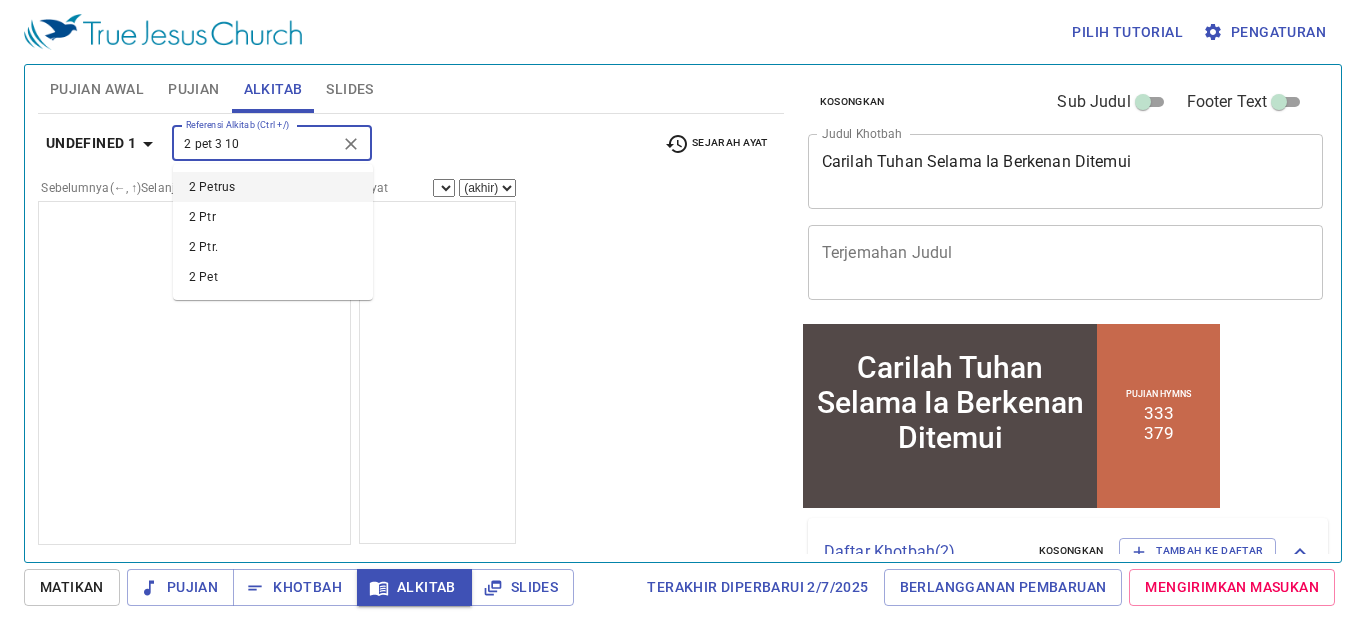 click on "2 pet 3 10" at bounding box center (255, 143) 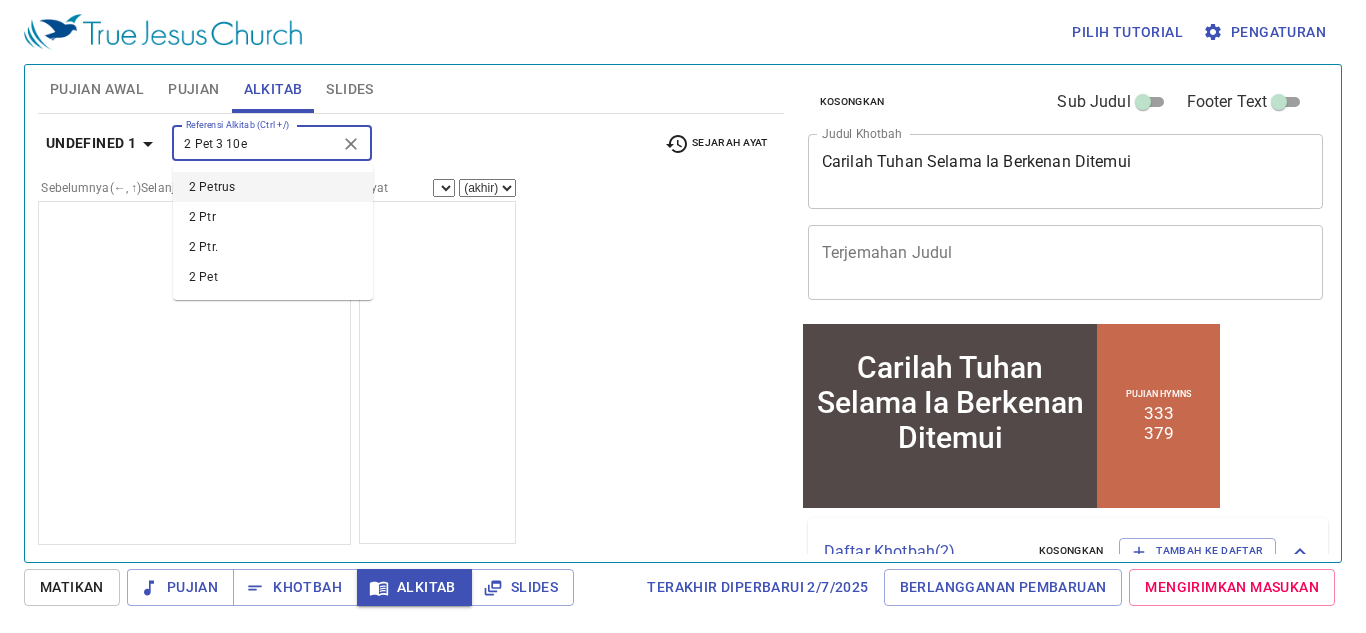 type on "2 Pet 3 10ee" 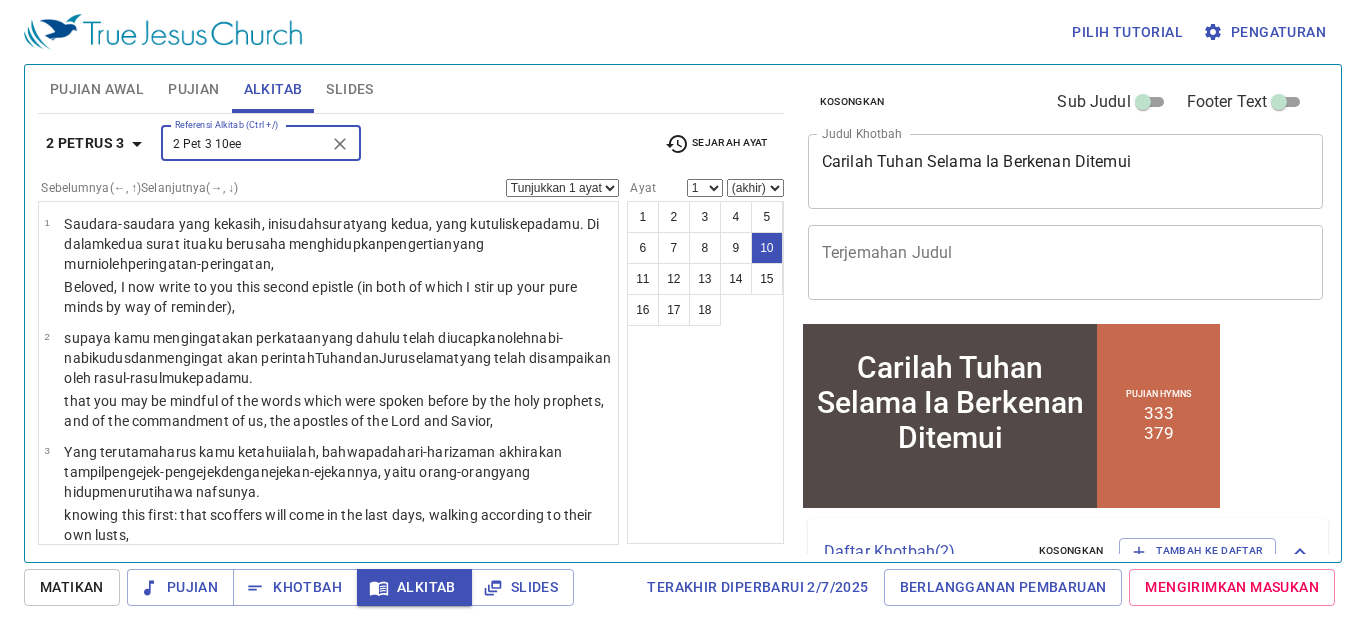 select on "10" 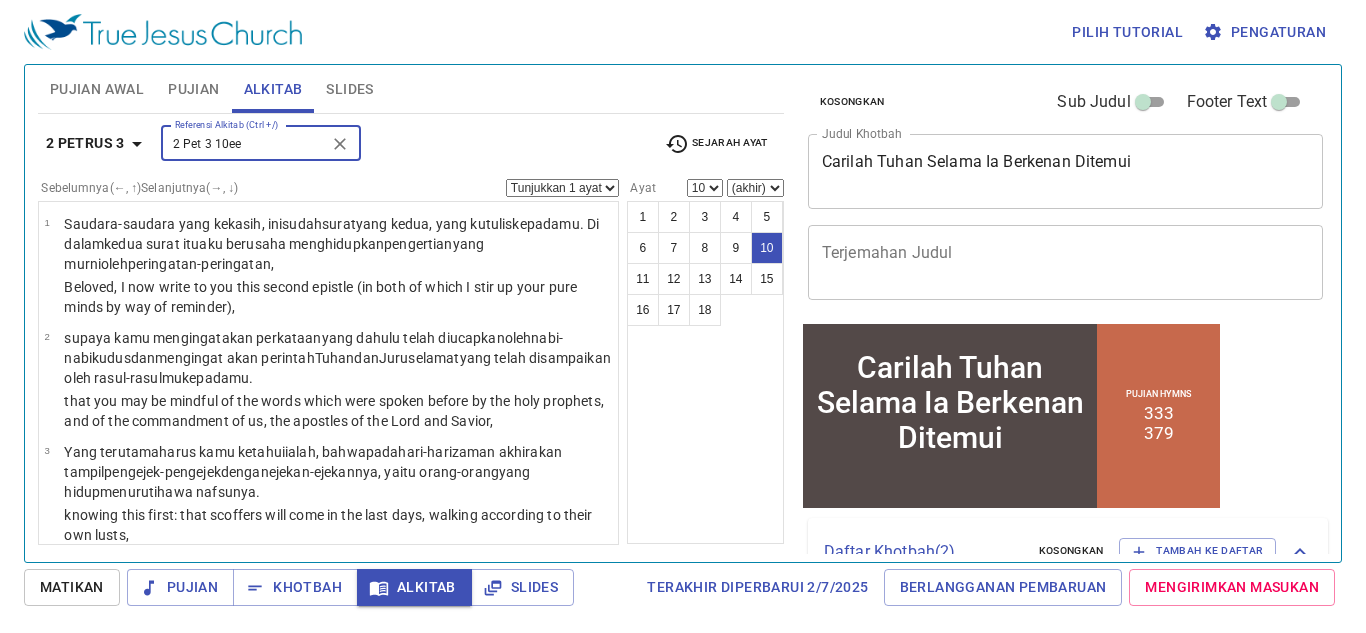 type 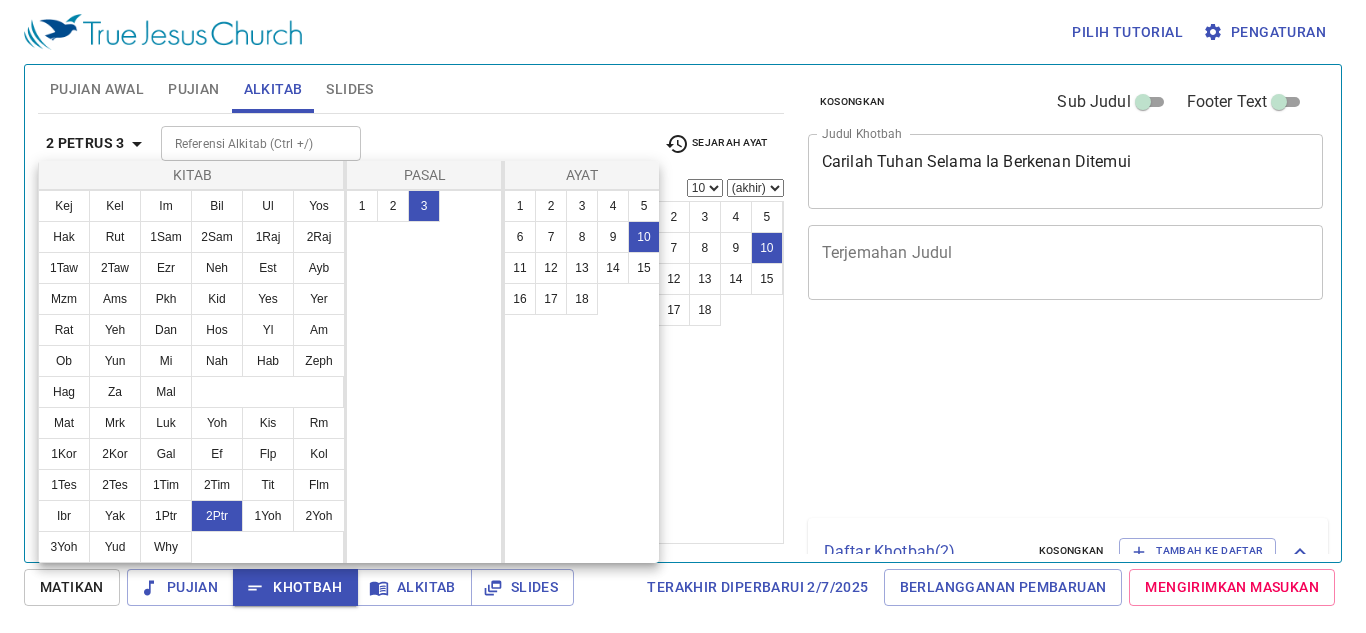 select on "10" 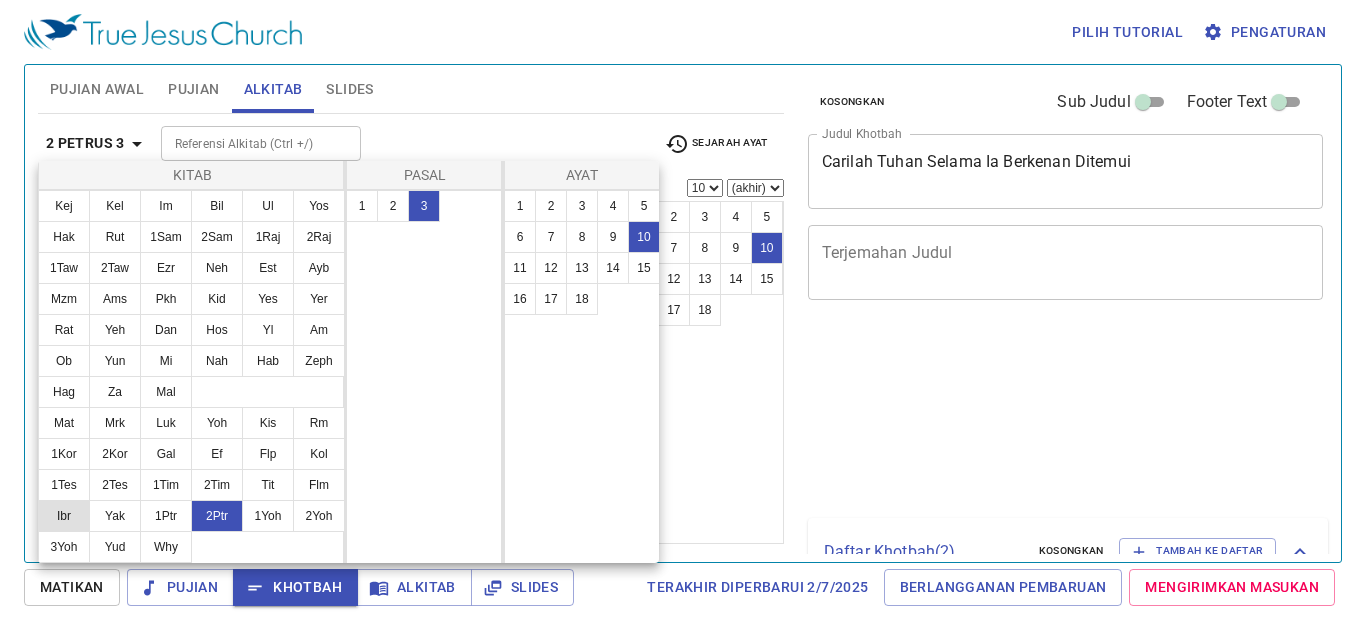 scroll, scrollTop: 0, scrollLeft: 0, axis: both 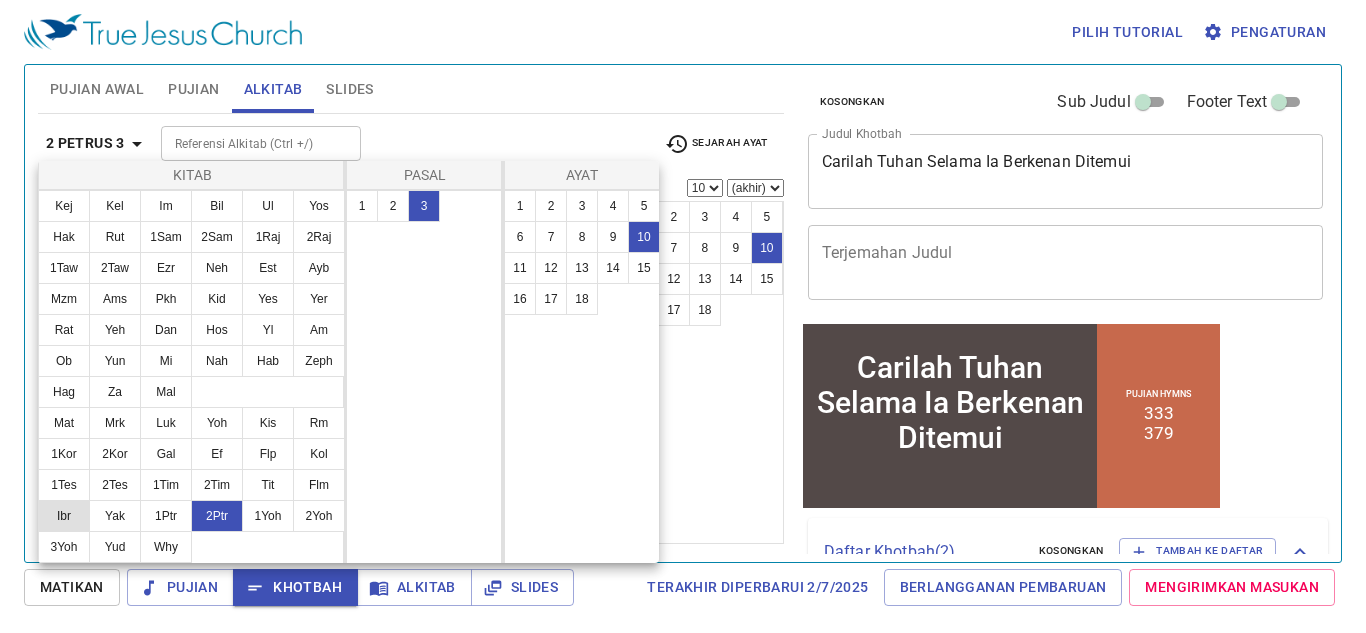 click on "Ibr" at bounding box center (64, 516) 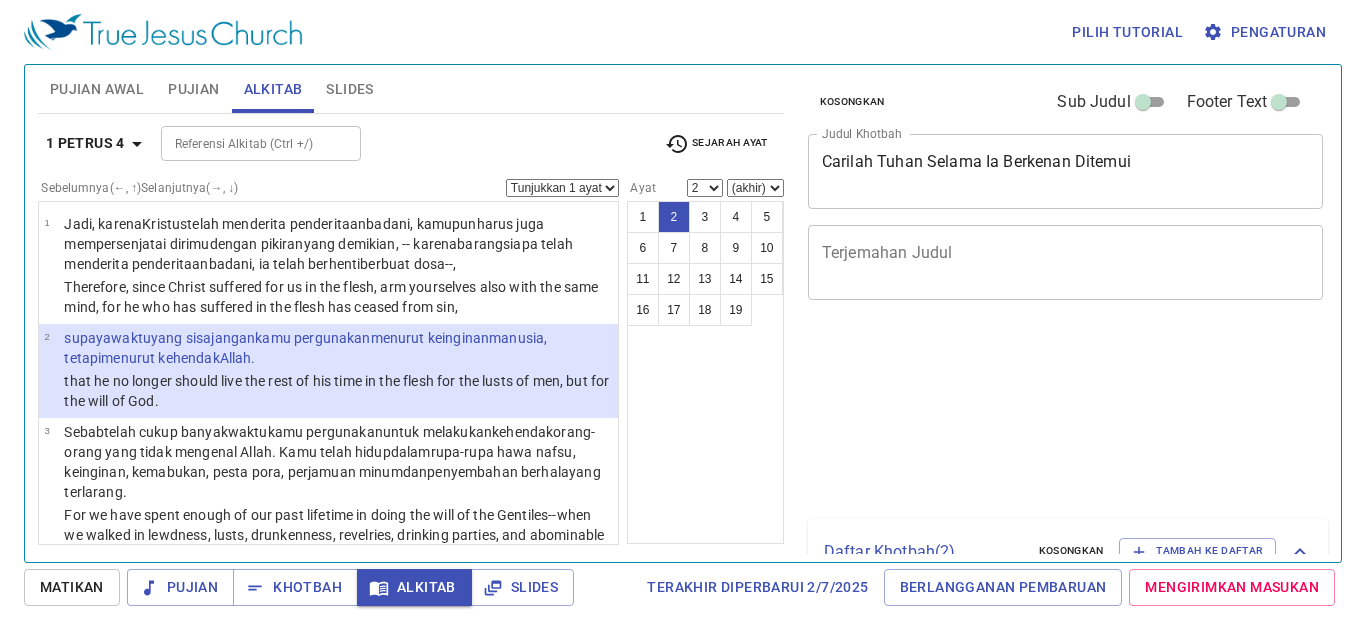 select on "2" 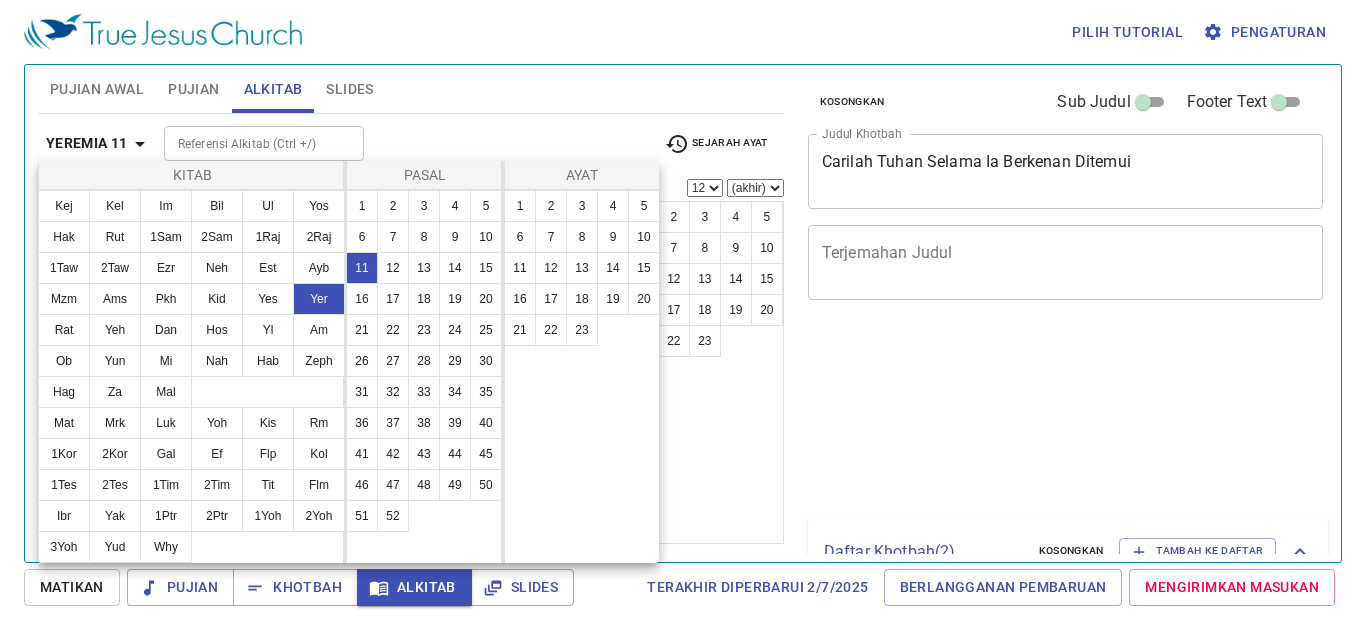 select on "12" 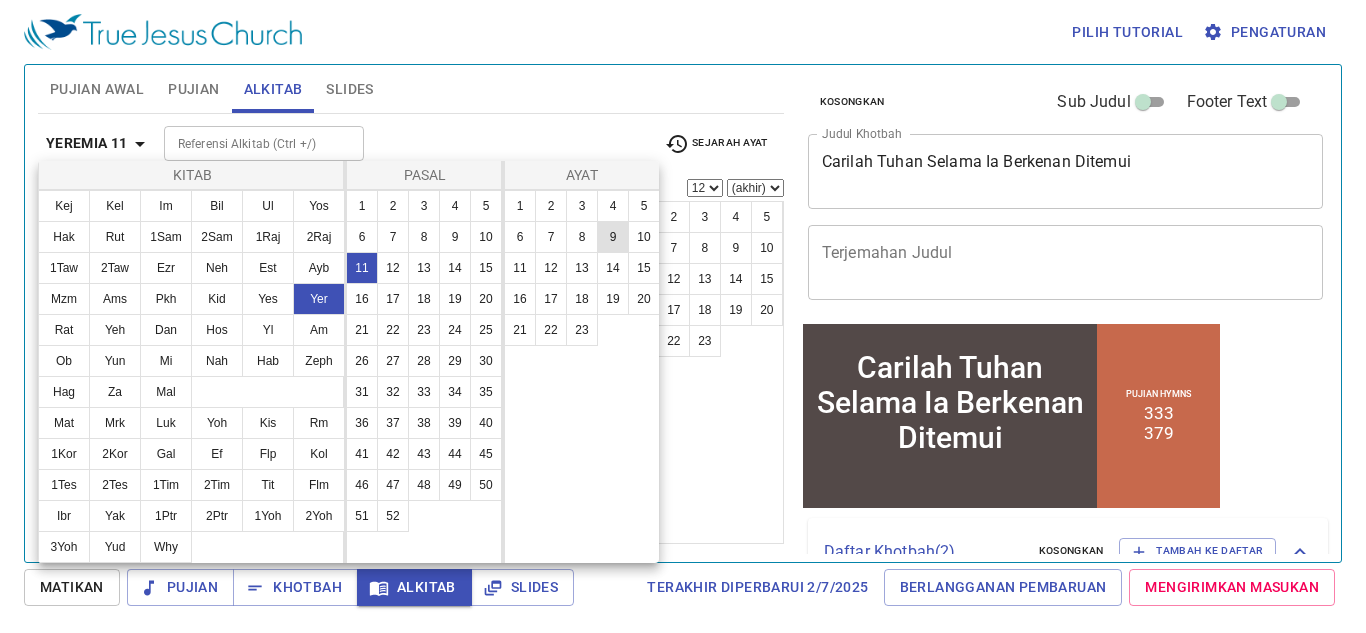 click on "9" at bounding box center [613, 237] 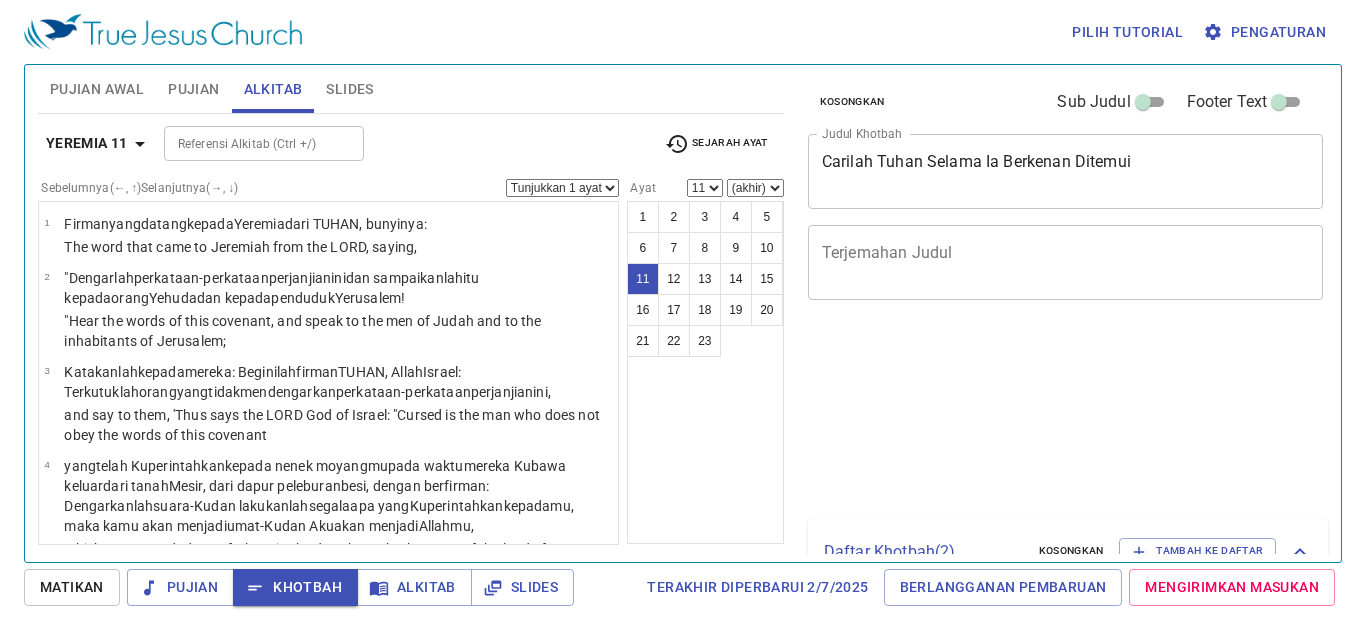 select on "11" 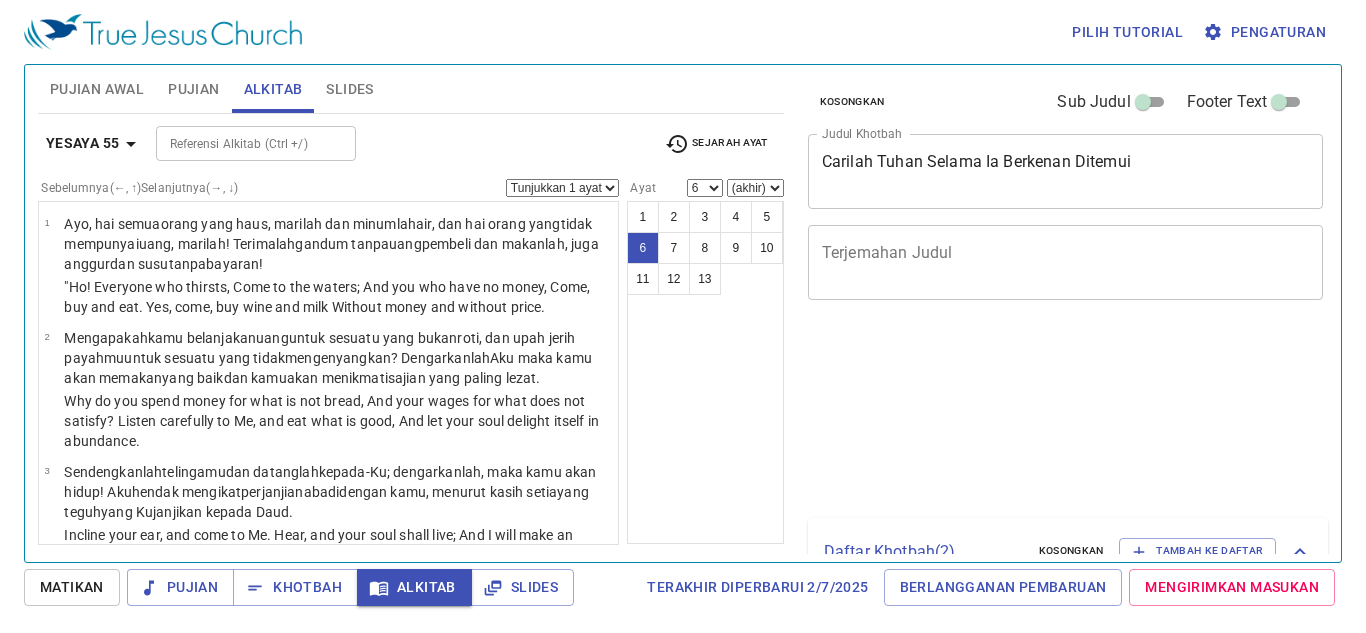 select on "6" 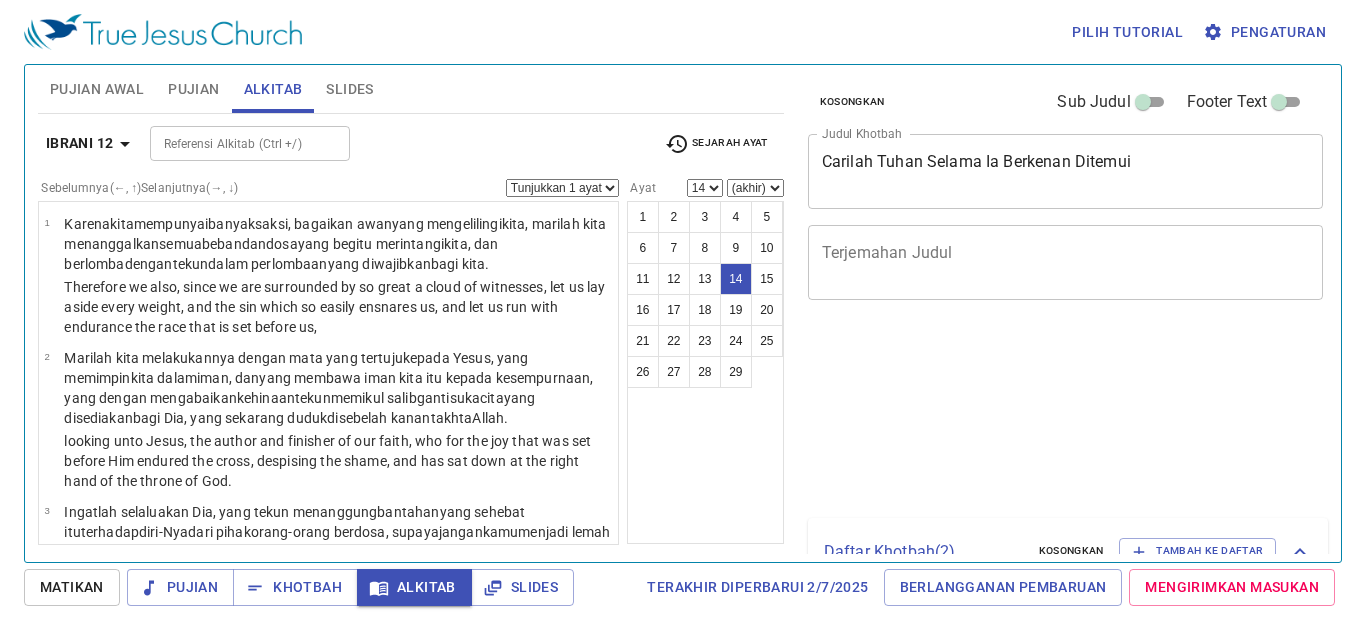 select on "14" 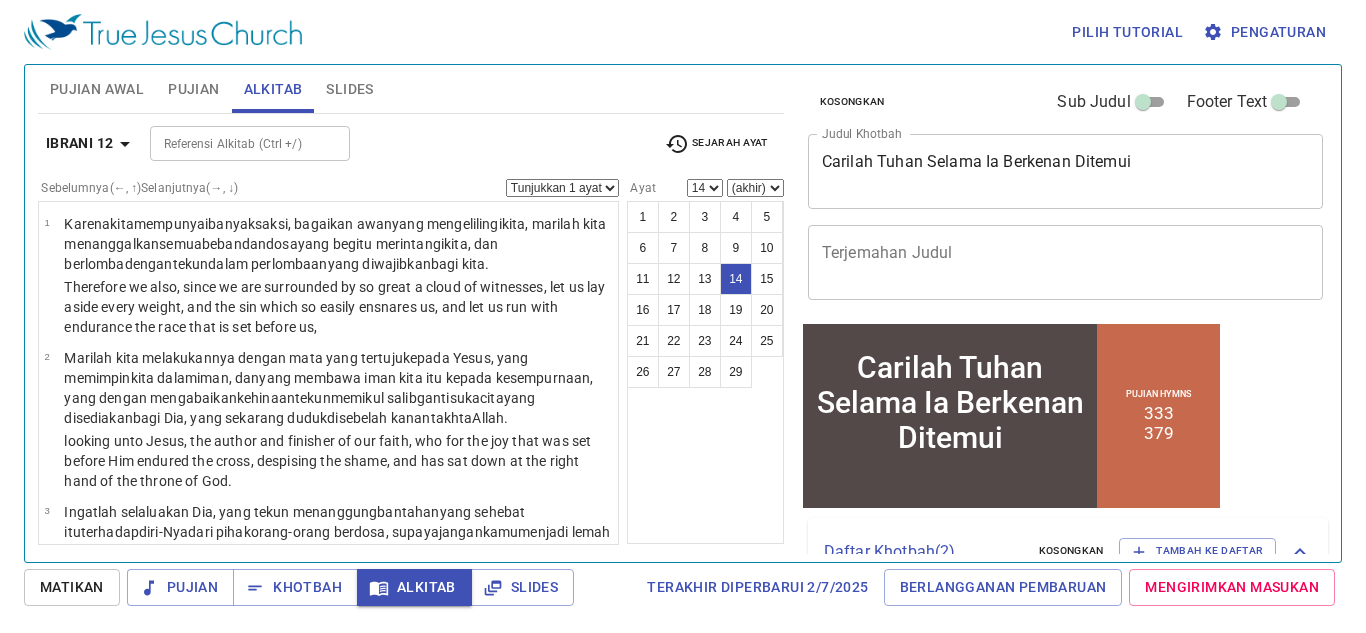 click 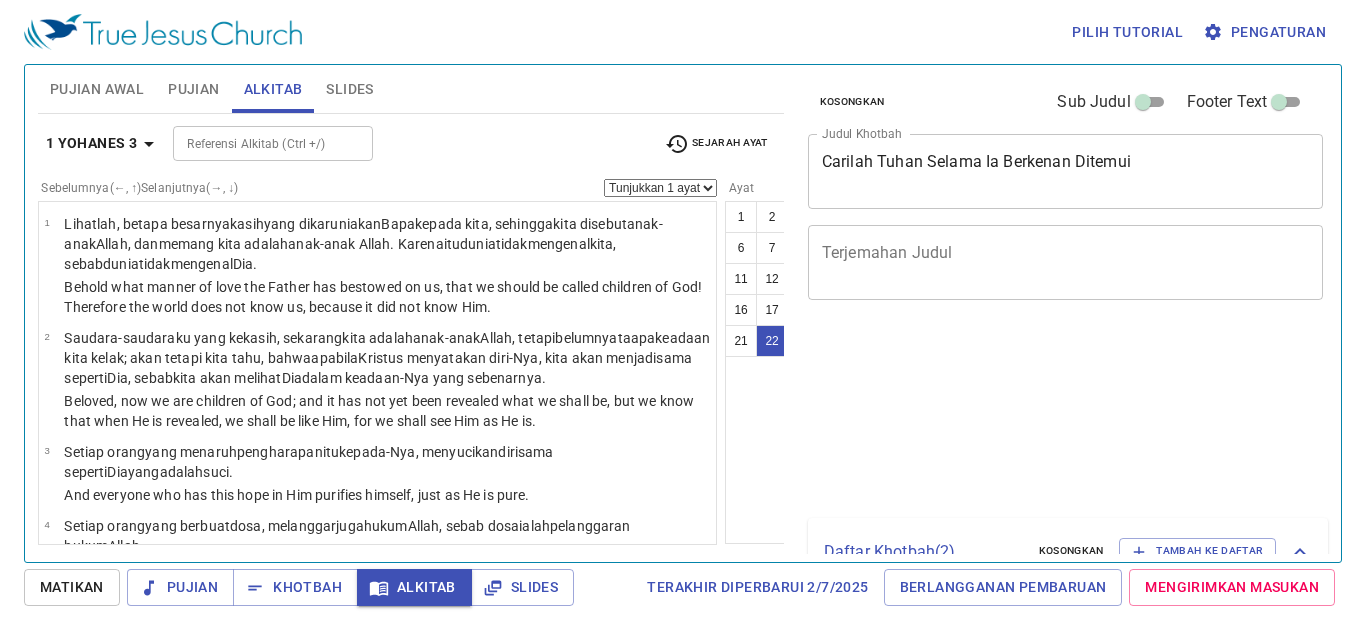 select on "22" 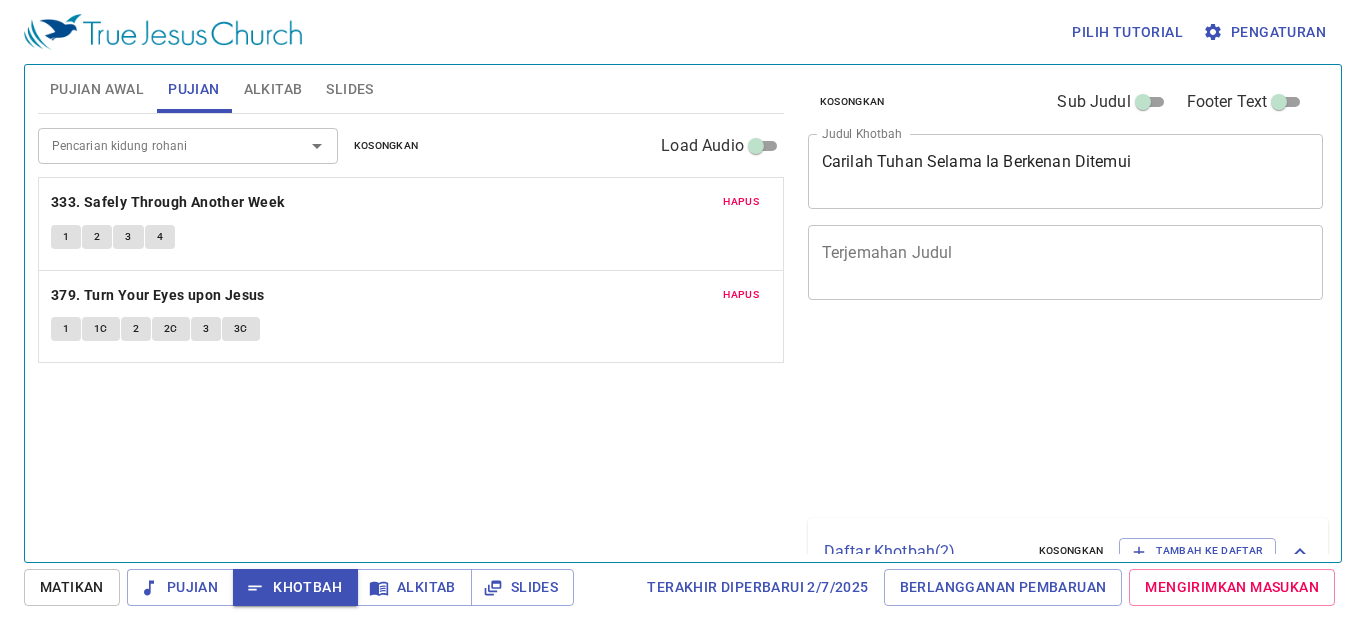 scroll, scrollTop: 0, scrollLeft: 0, axis: both 